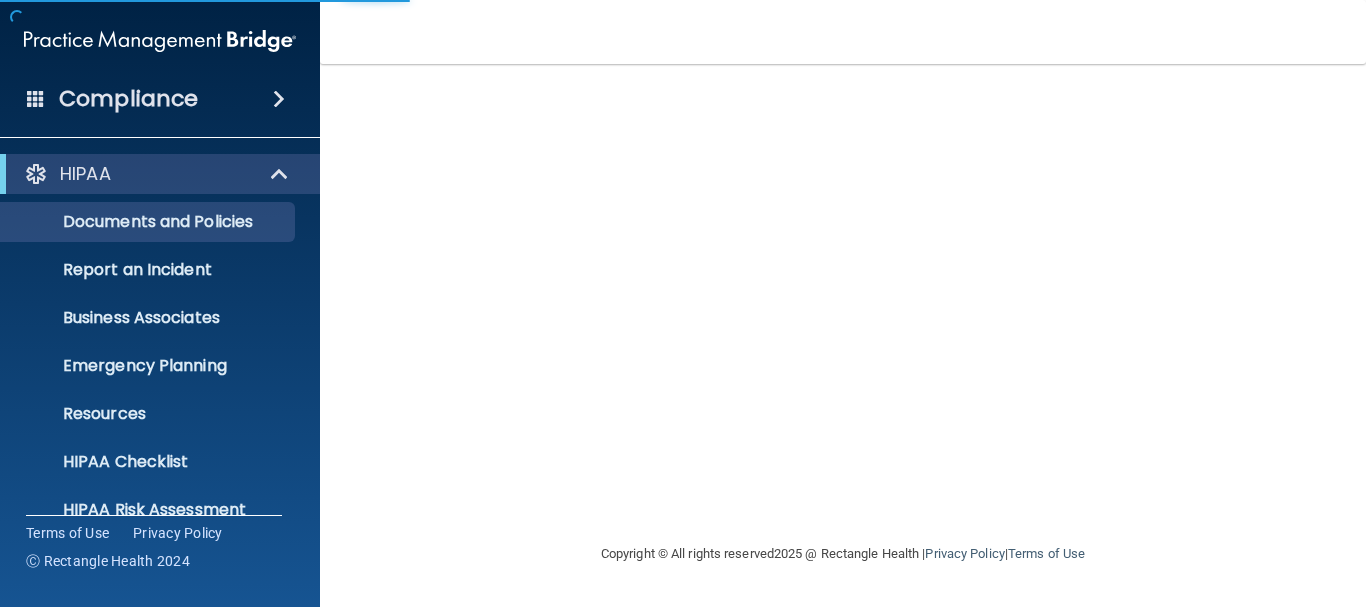 scroll, scrollTop: 0, scrollLeft: 0, axis: both 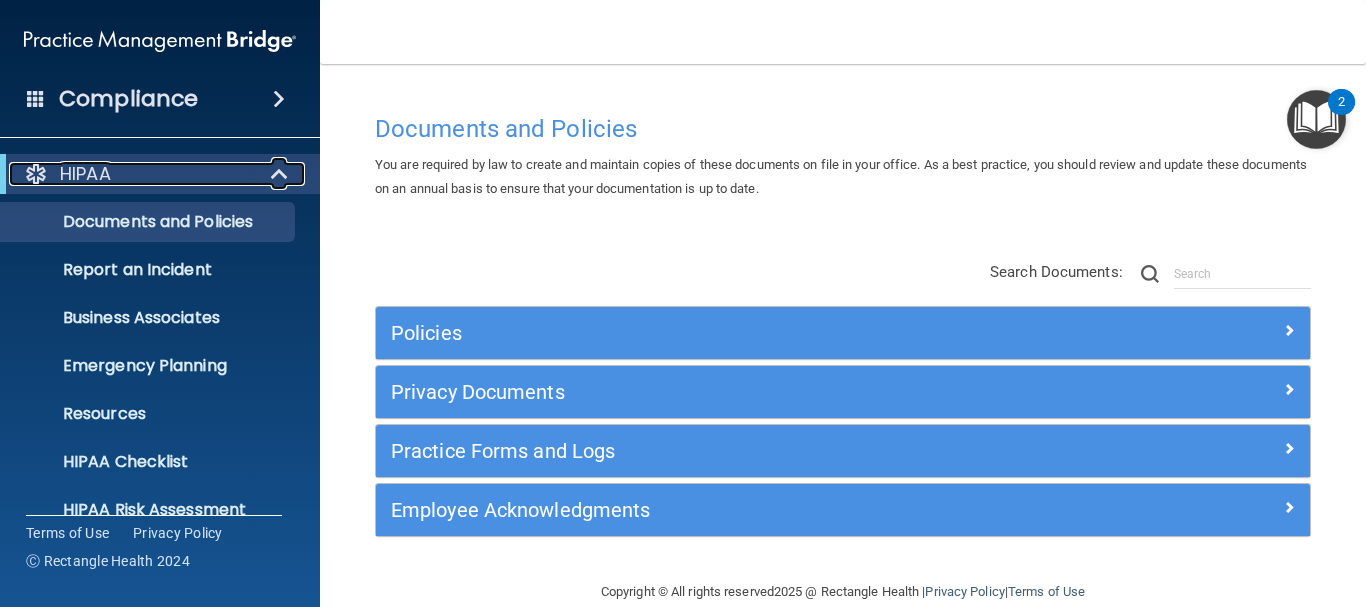 click on "HIPAA" at bounding box center (132, 174) 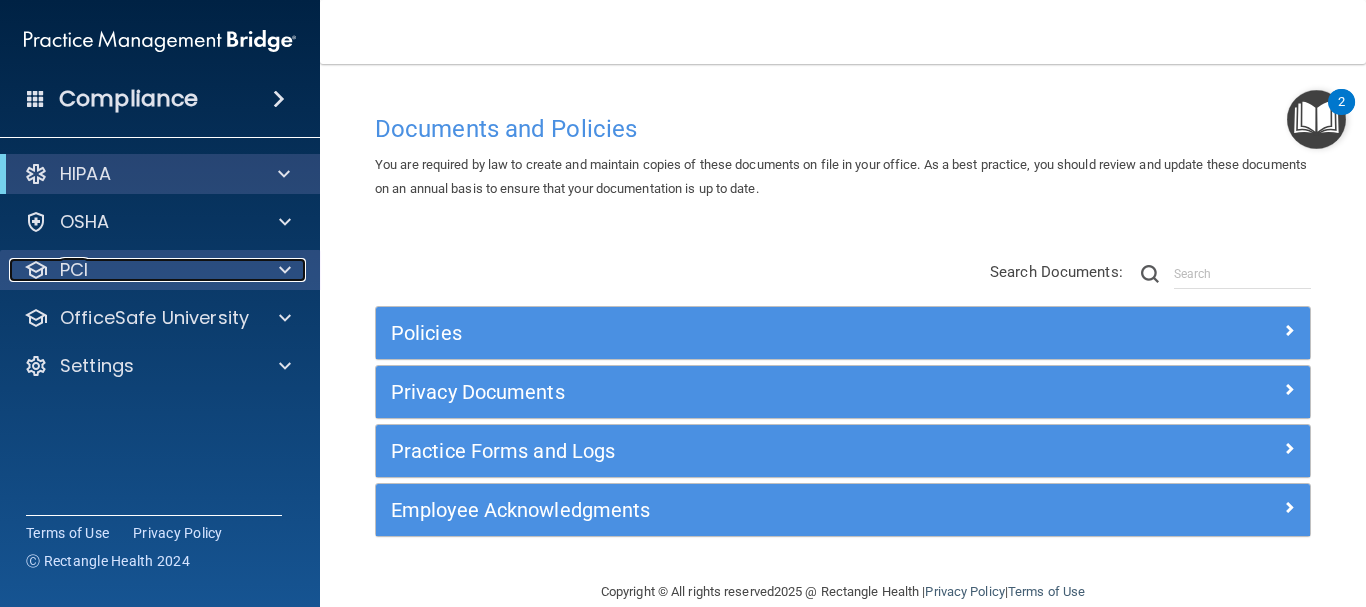 click on "PCI" at bounding box center (133, 270) 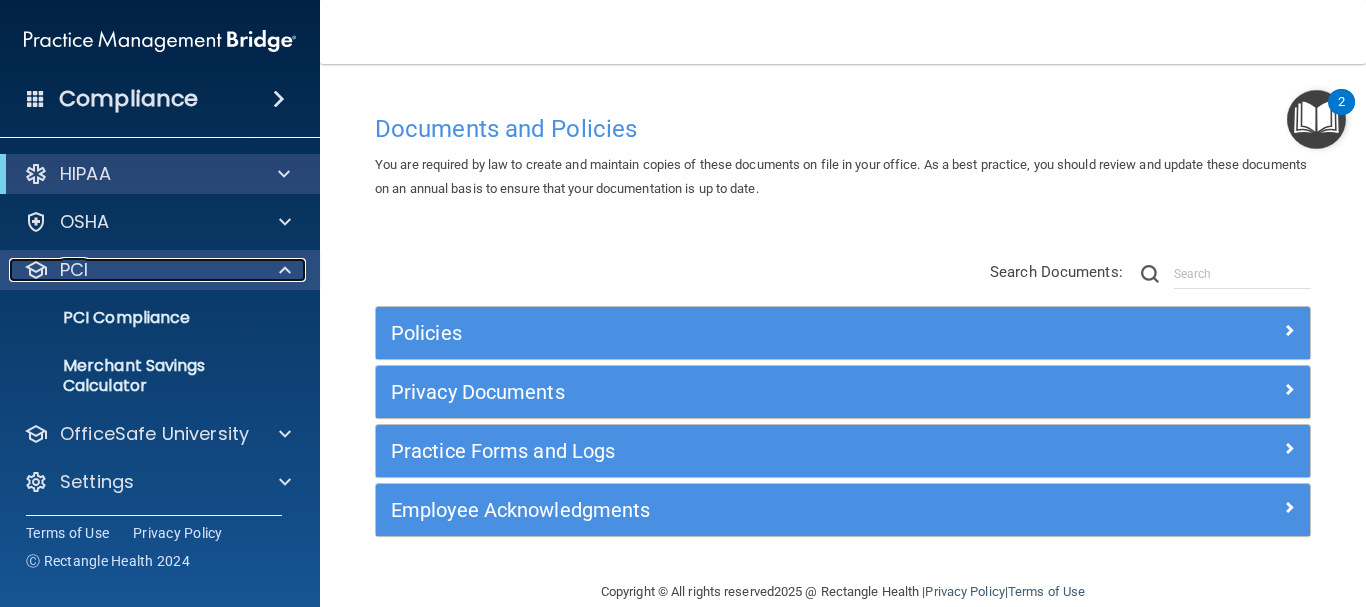 click on "PCI" at bounding box center (133, 270) 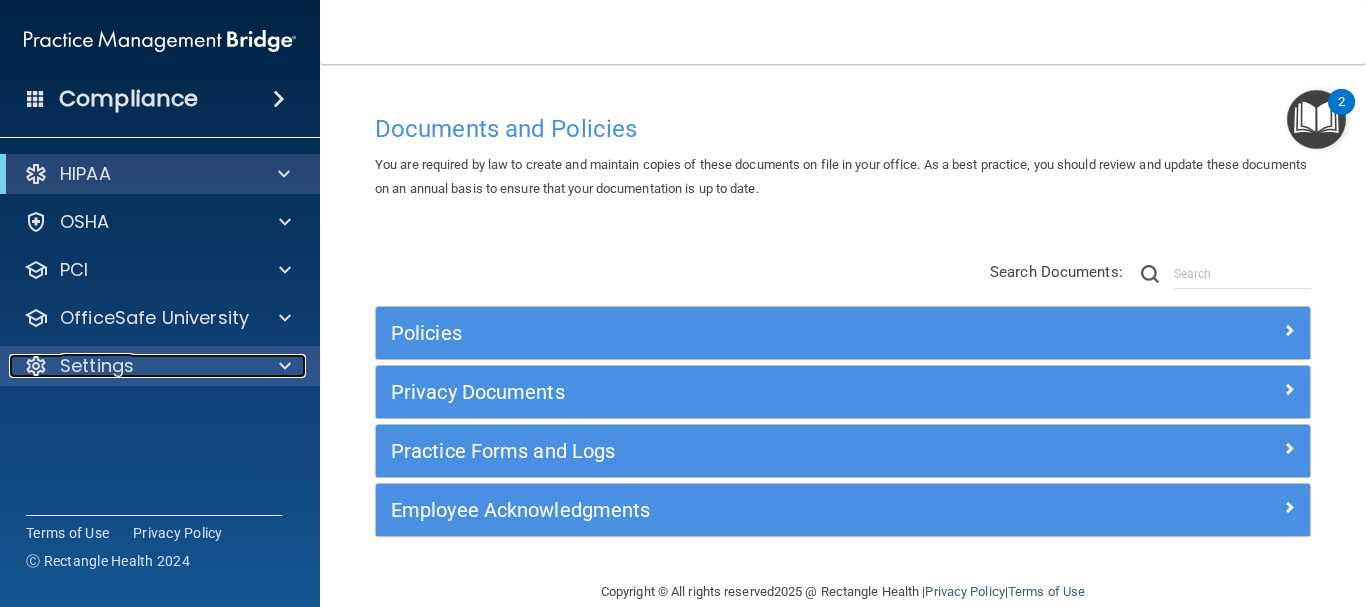 click on "Settings" at bounding box center [97, 366] 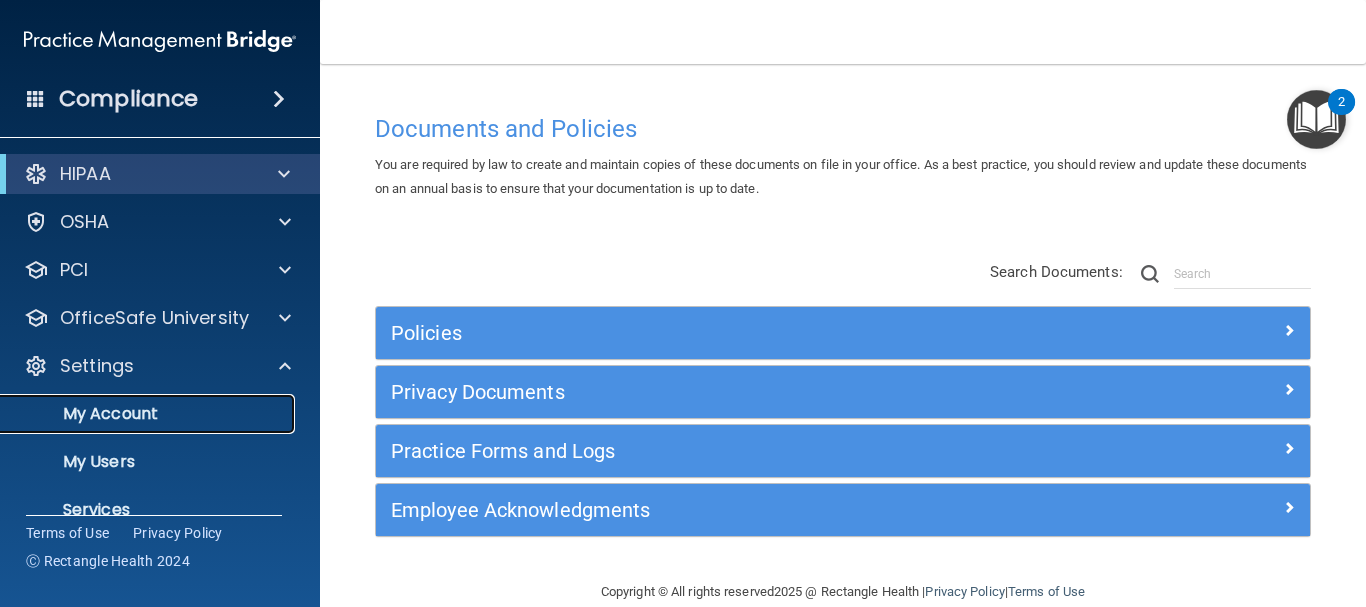click on "My Account" at bounding box center [149, 414] 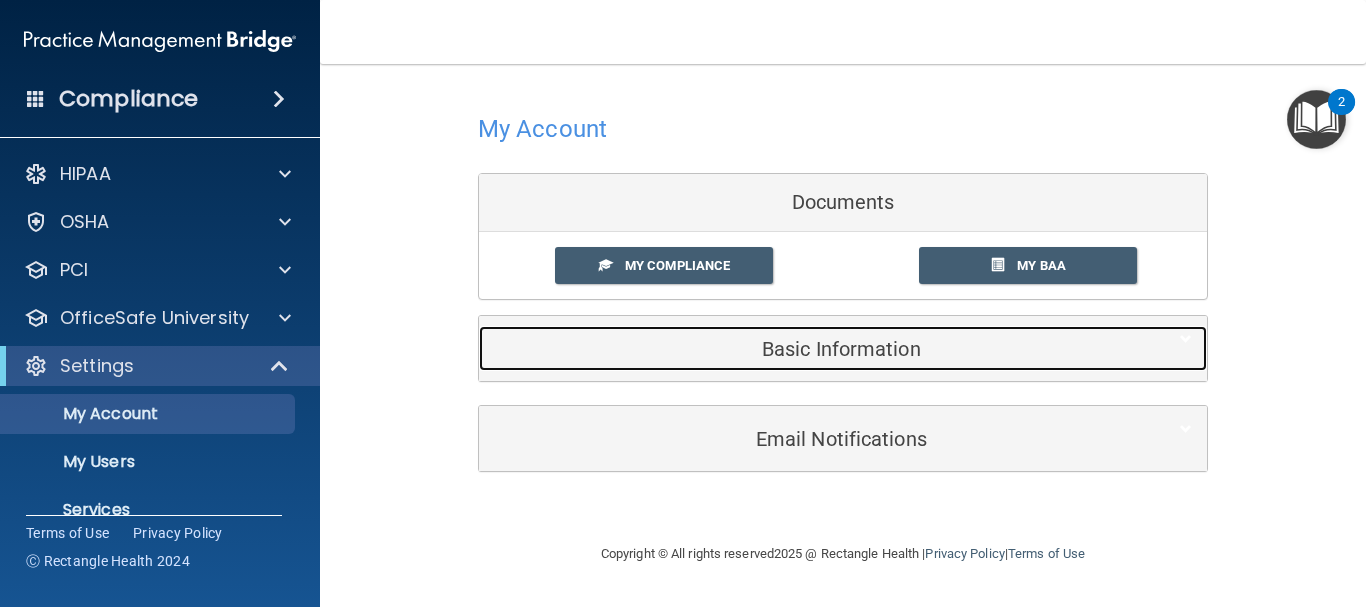 click on "Basic Information" at bounding box center (812, 349) 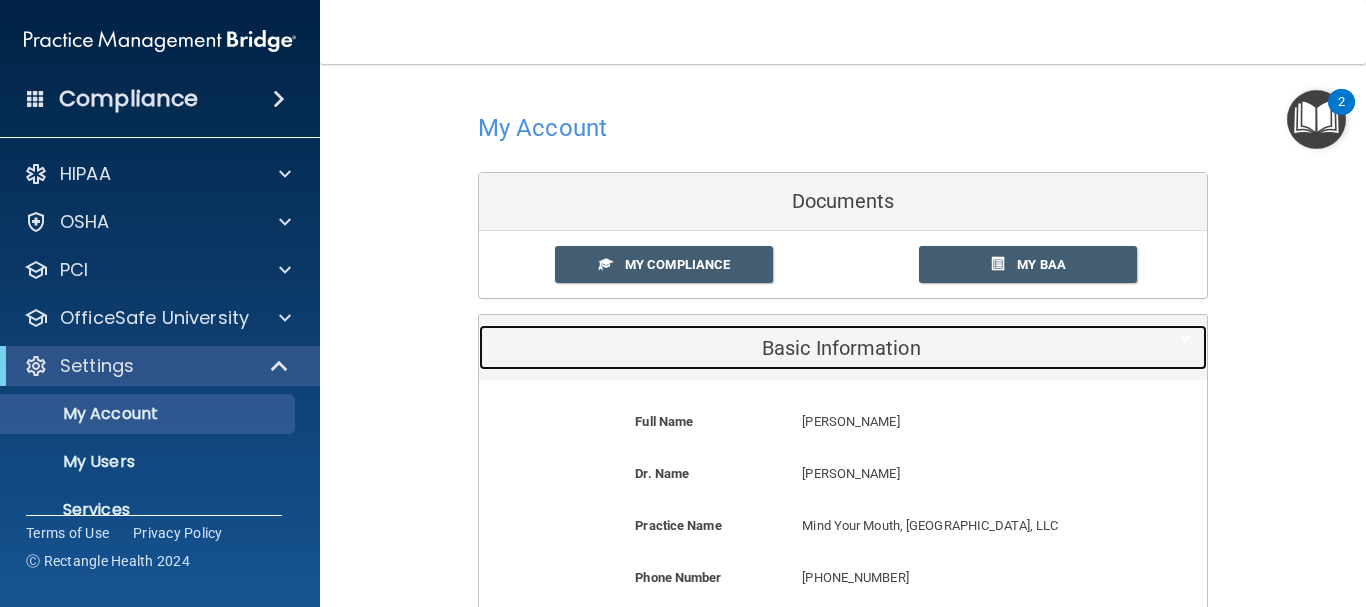 scroll, scrollTop: 0, scrollLeft: 0, axis: both 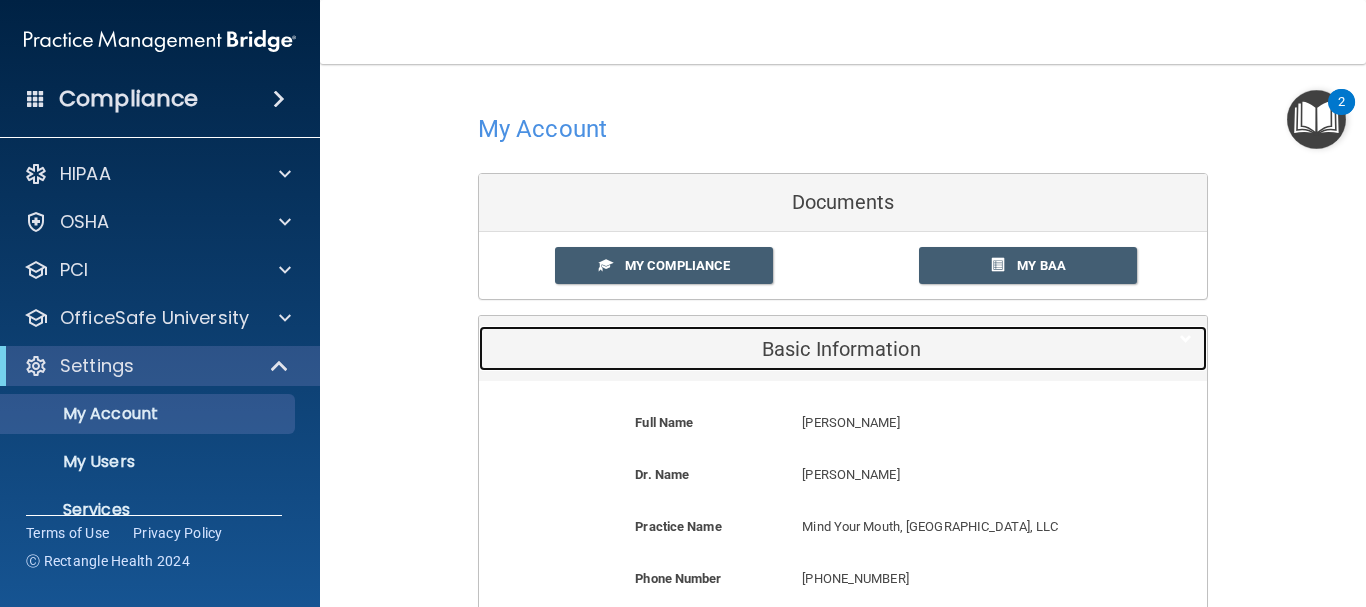 click on "Basic Information" at bounding box center [812, 349] 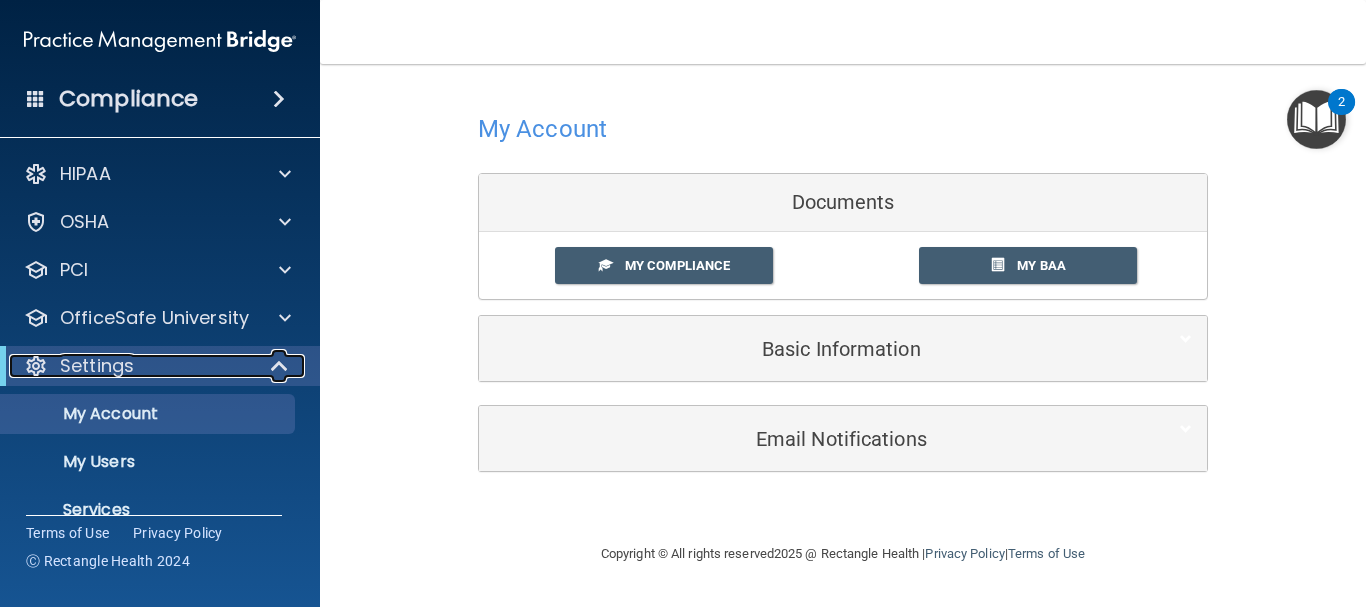 click on "Settings" at bounding box center [97, 366] 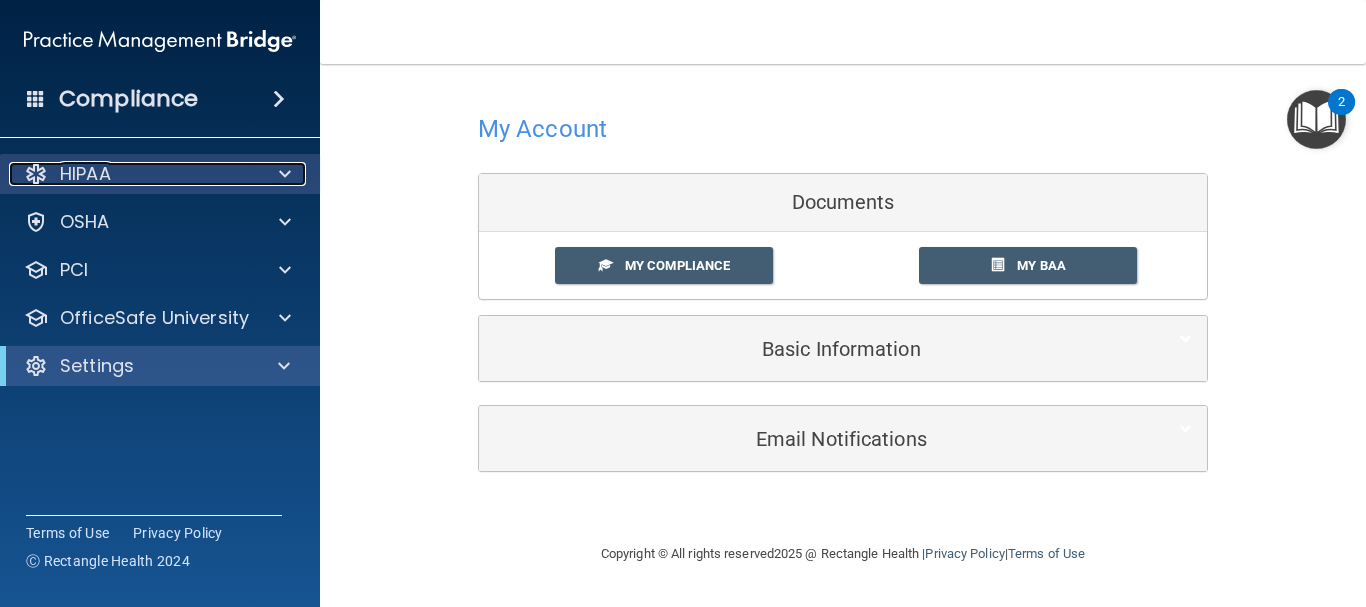 click on "HIPAA" at bounding box center (133, 174) 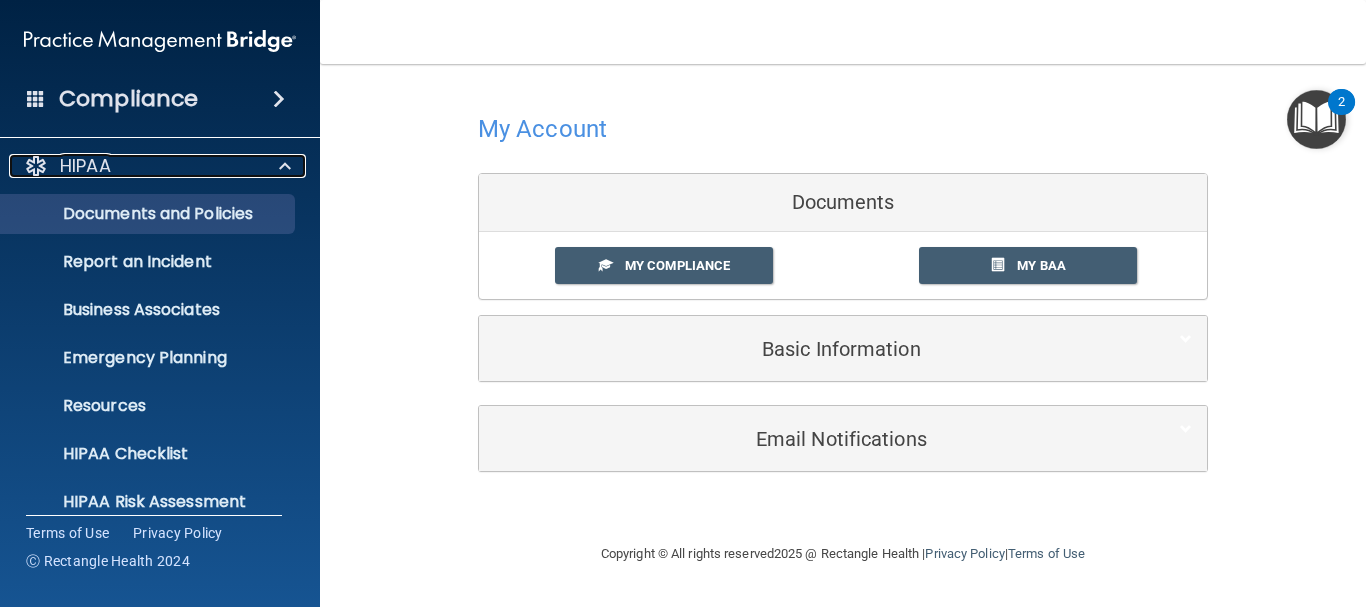 scroll, scrollTop: 0, scrollLeft: 0, axis: both 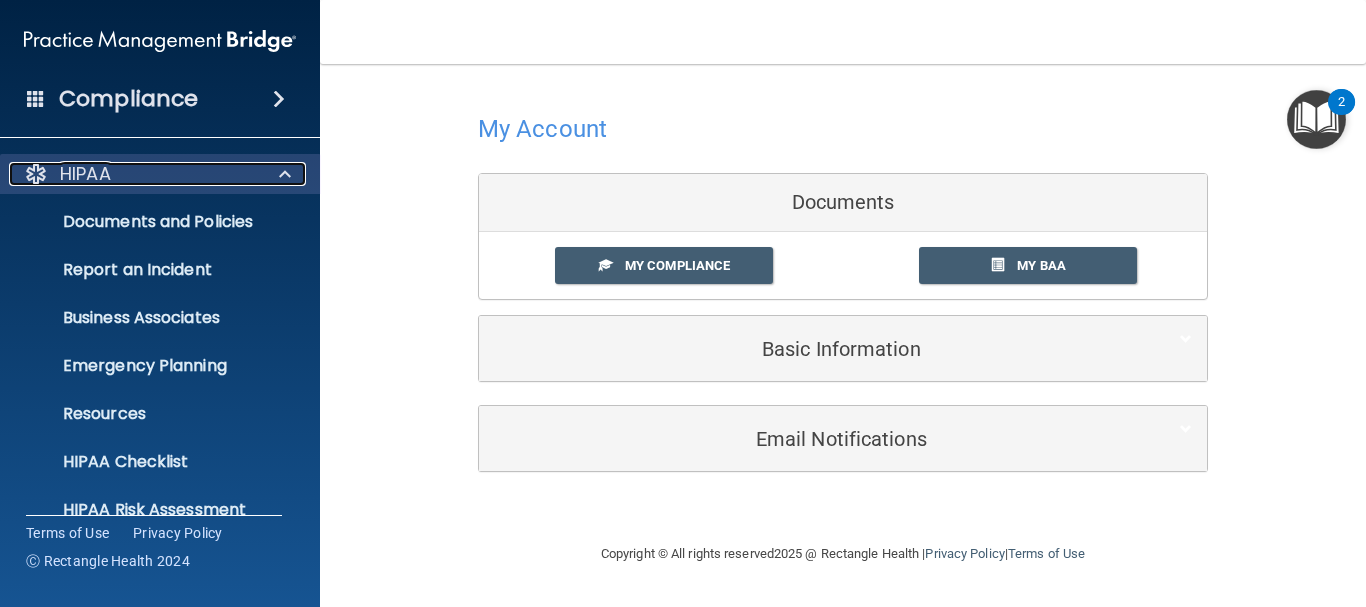 click on "HIPAA" at bounding box center (133, 174) 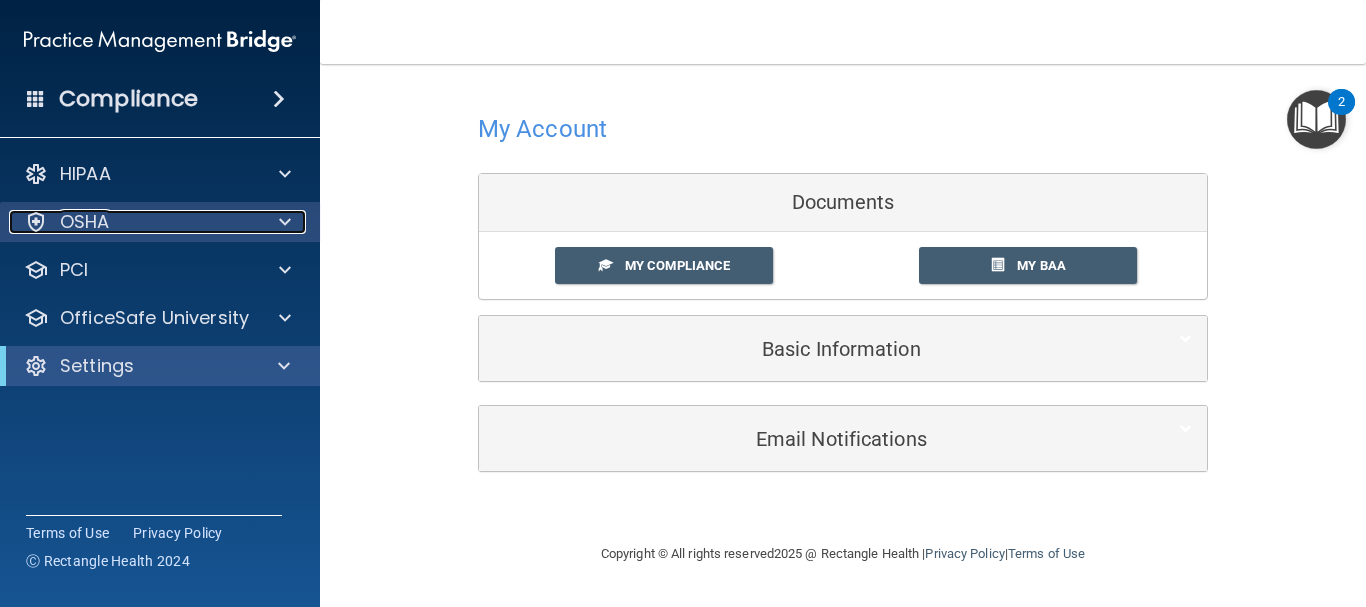 click on "OSHA" at bounding box center (133, 222) 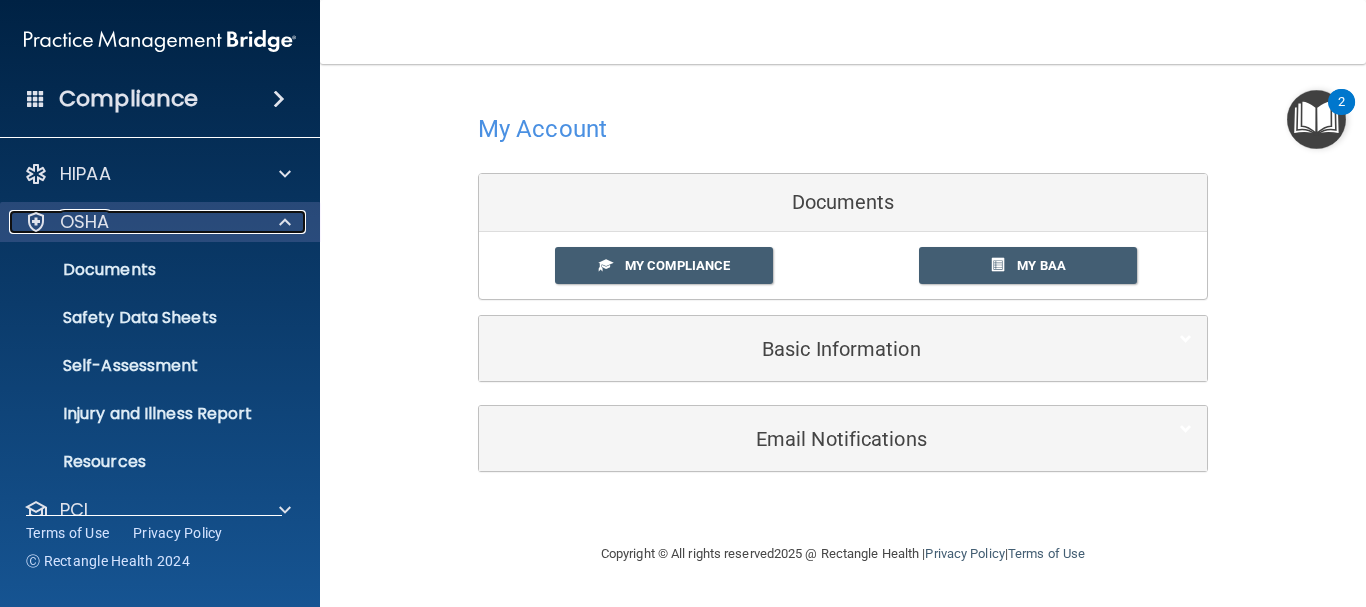 click on "OSHA" at bounding box center (133, 222) 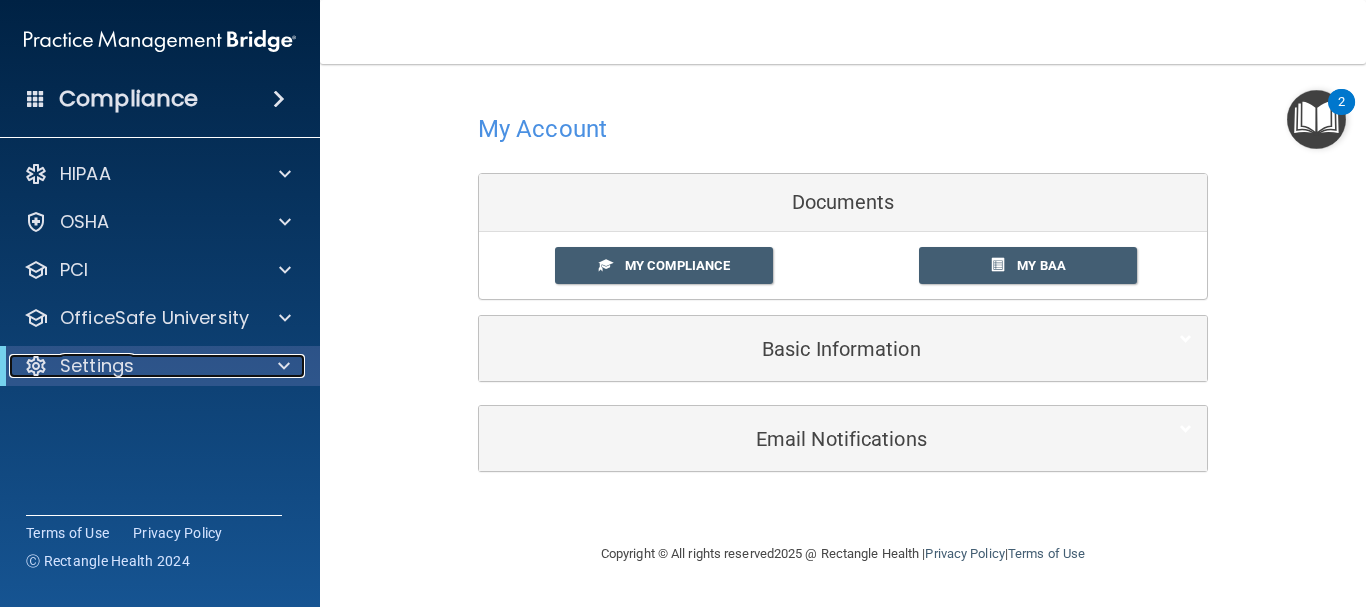 click on "Settings" at bounding box center [132, 366] 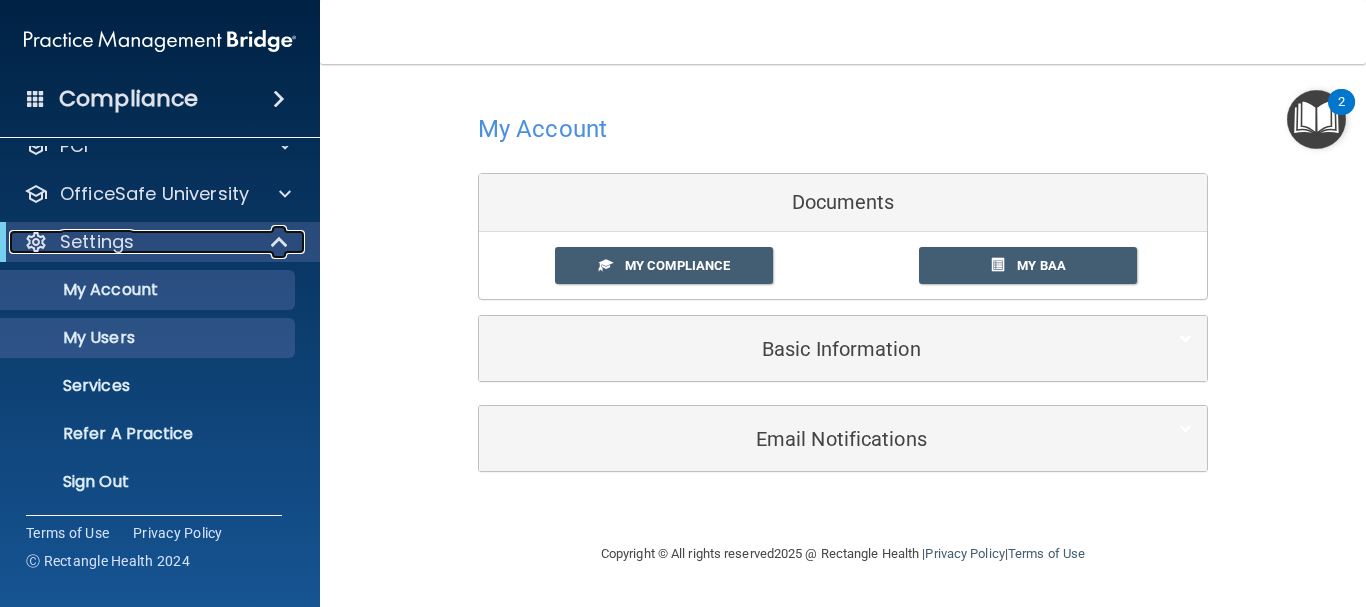 scroll, scrollTop: 127, scrollLeft: 0, axis: vertical 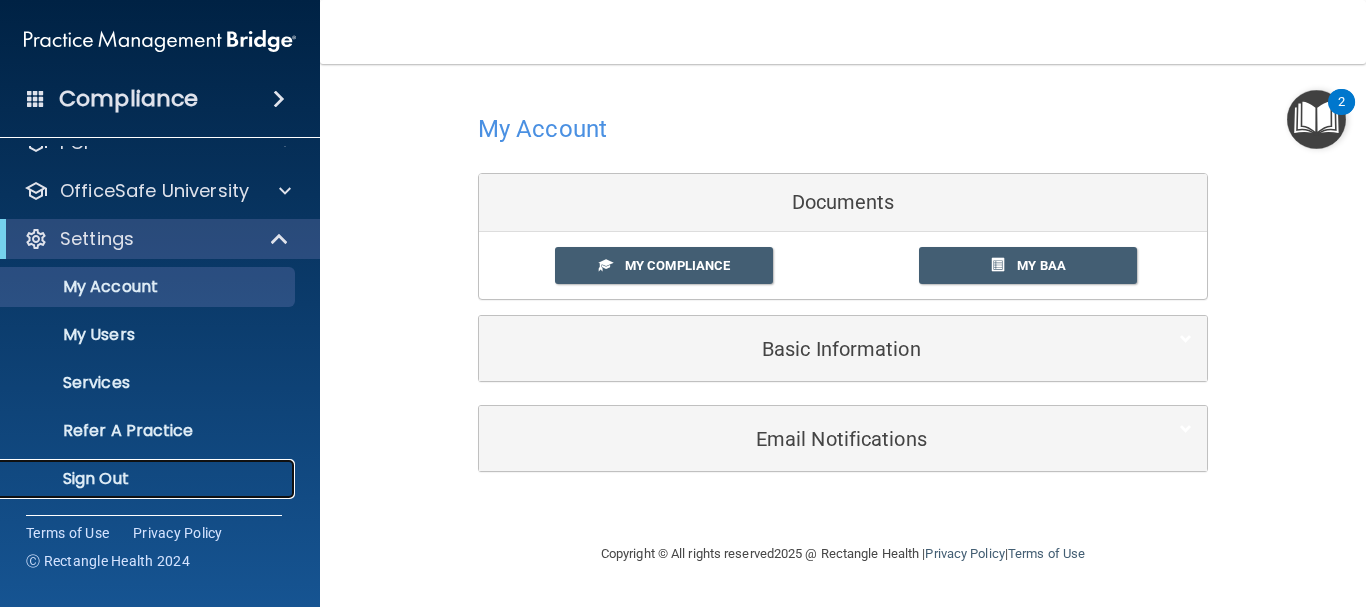 click on "Sign Out" at bounding box center (149, 479) 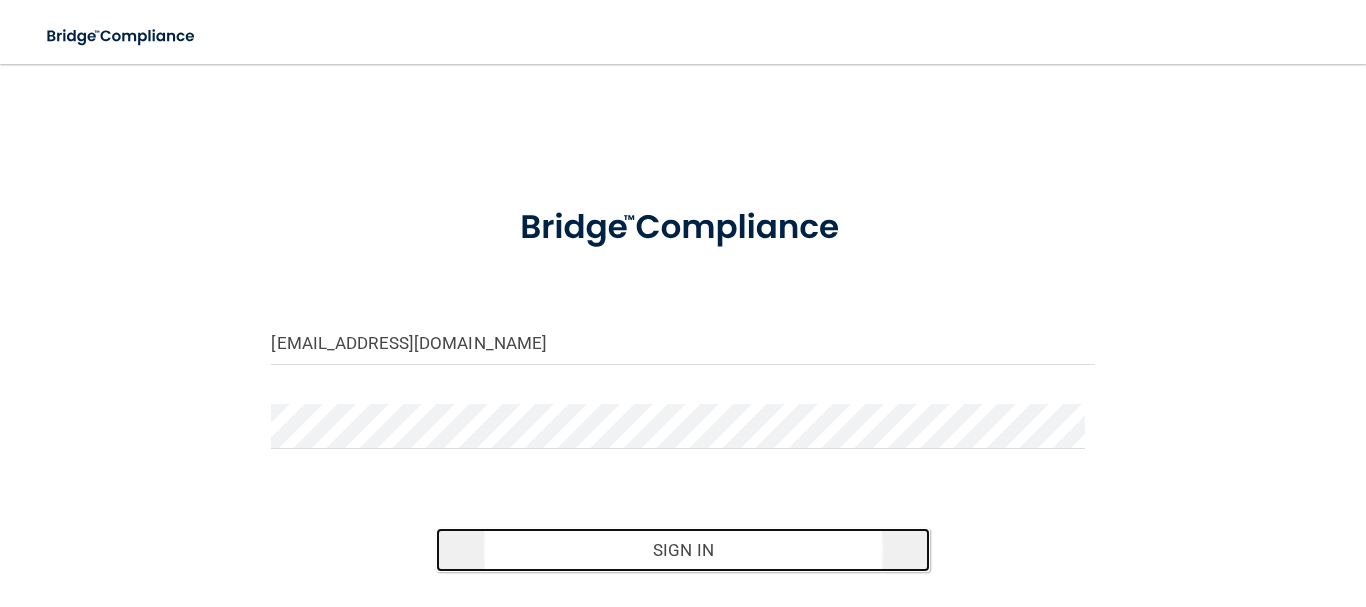 click on "Sign In" at bounding box center (683, 550) 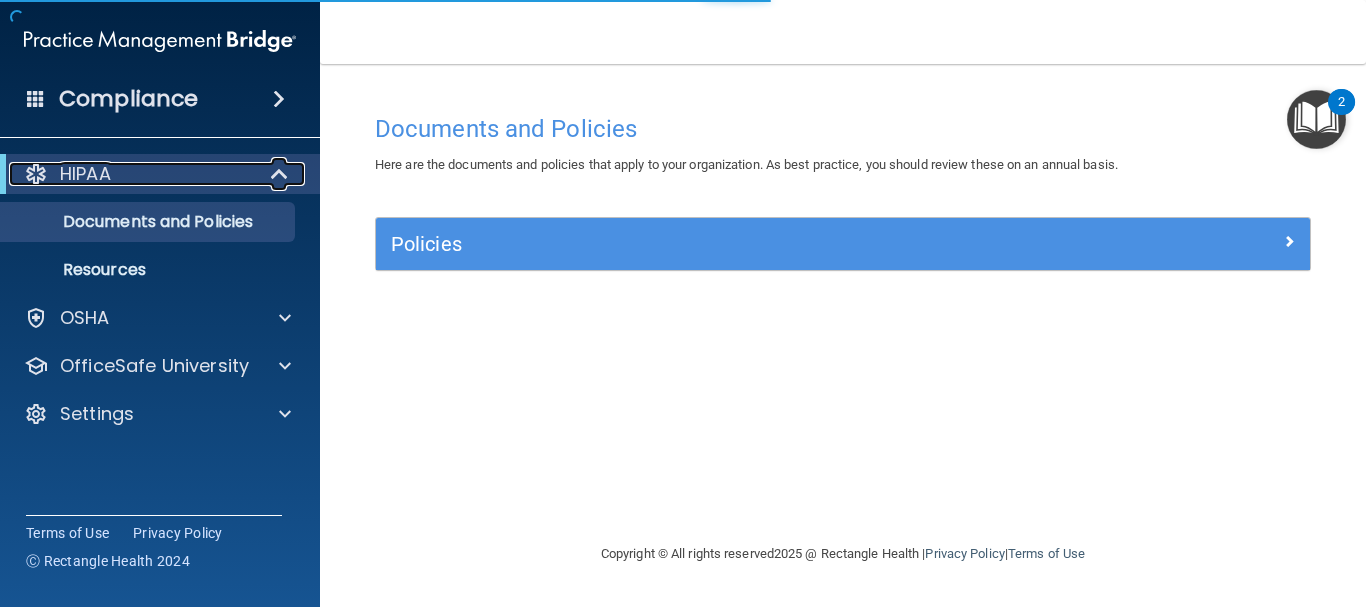 click on "HIPAA" at bounding box center [85, 174] 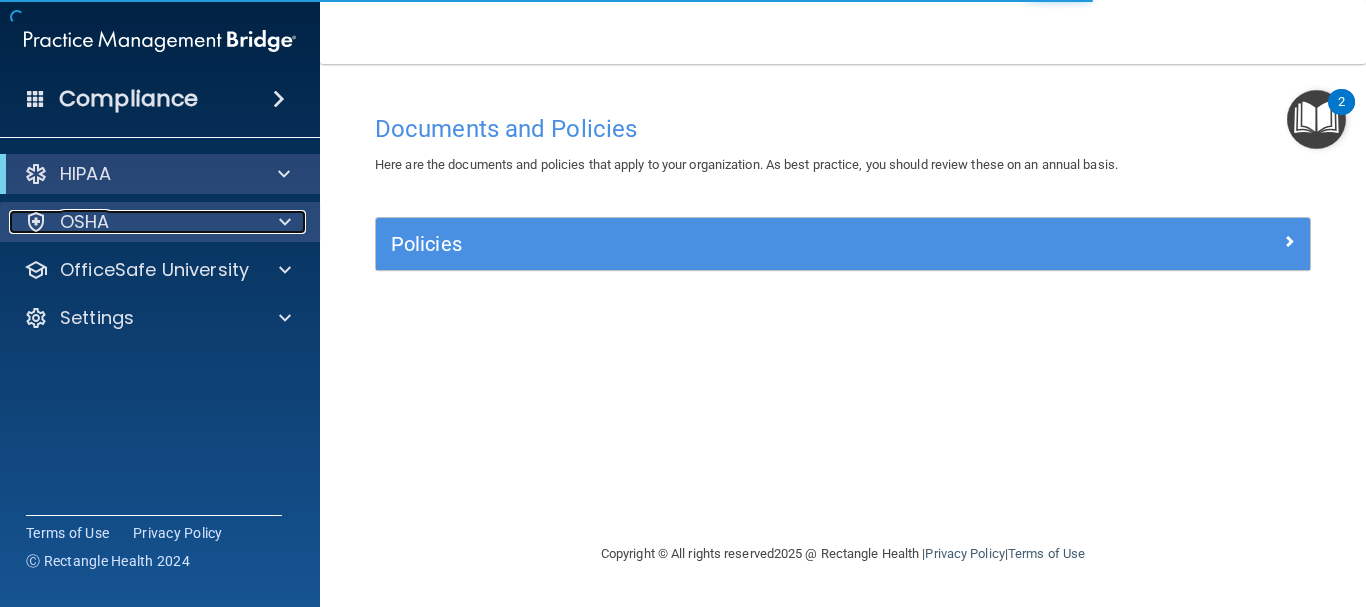 click on "OSHA" at bounding box center (133, 222) 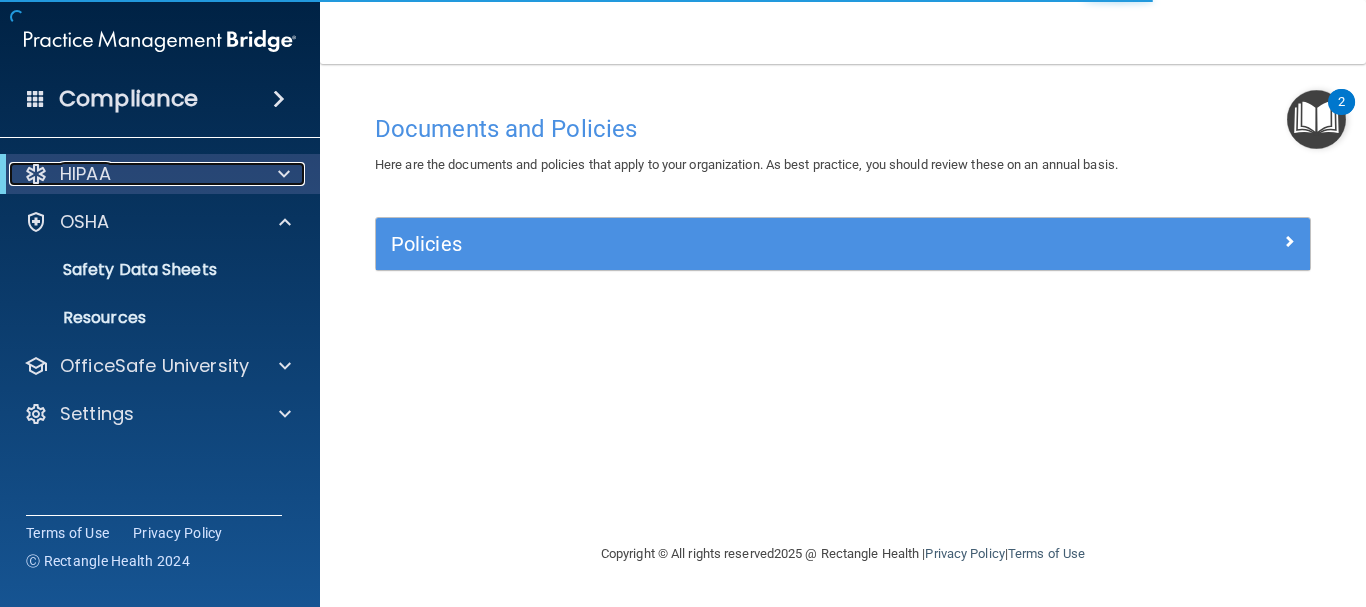click on "HIPAA" at bounding box center (132, 174) 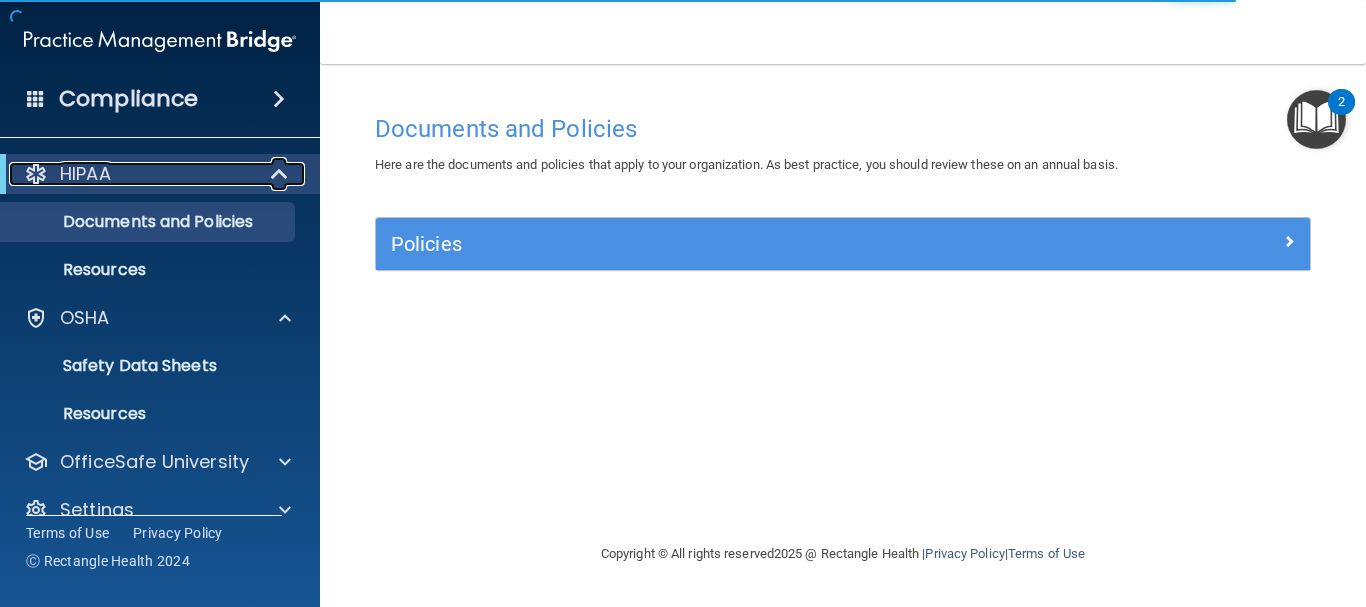 click on "HIPAA" at bounding box center (132, 174) 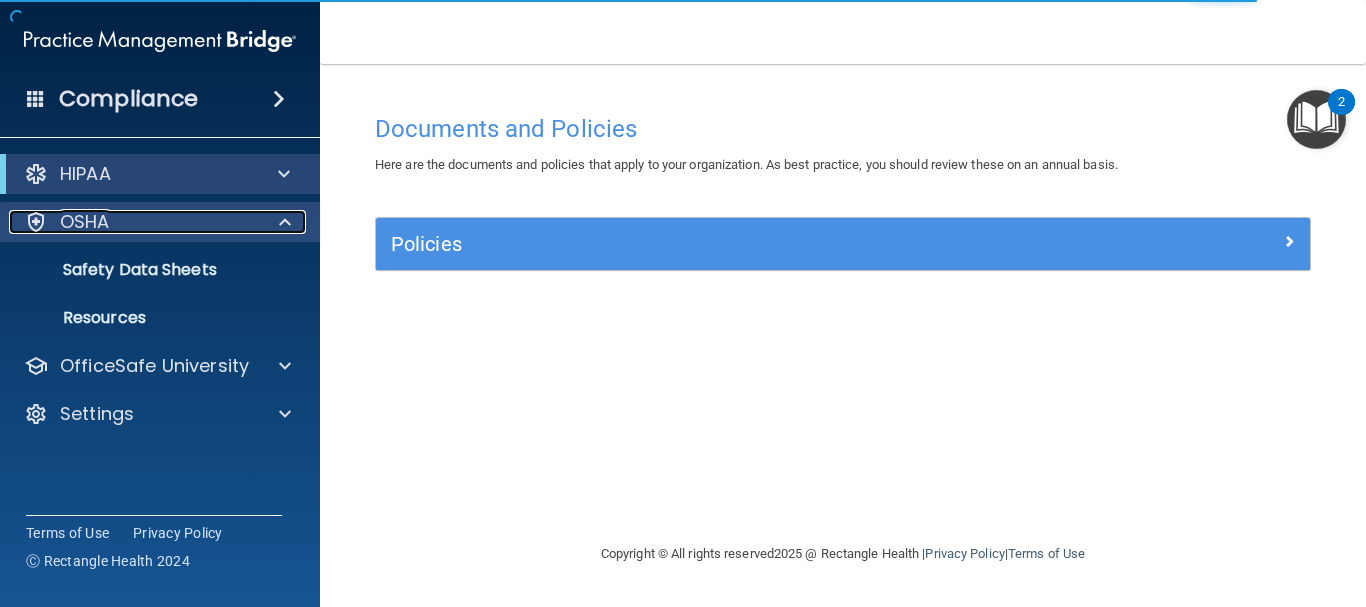 click on "OSHA" at bounding box center (133, 222) 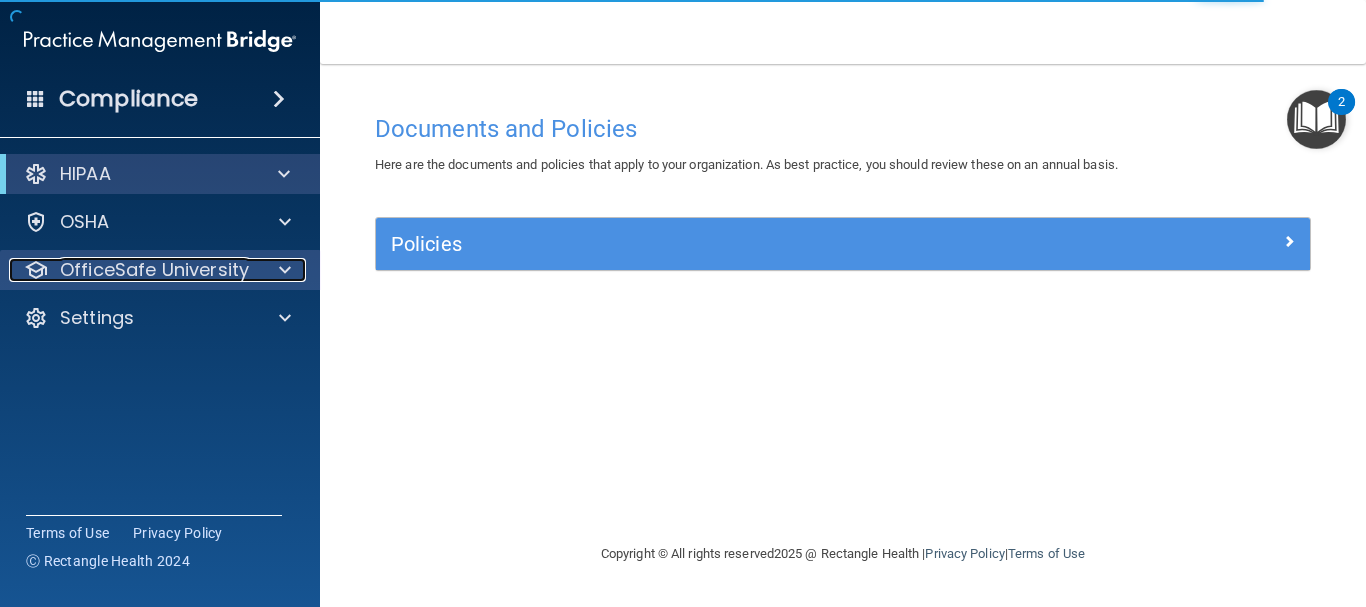 click on "OfficeSafe University" at bounding box center [154, 270] 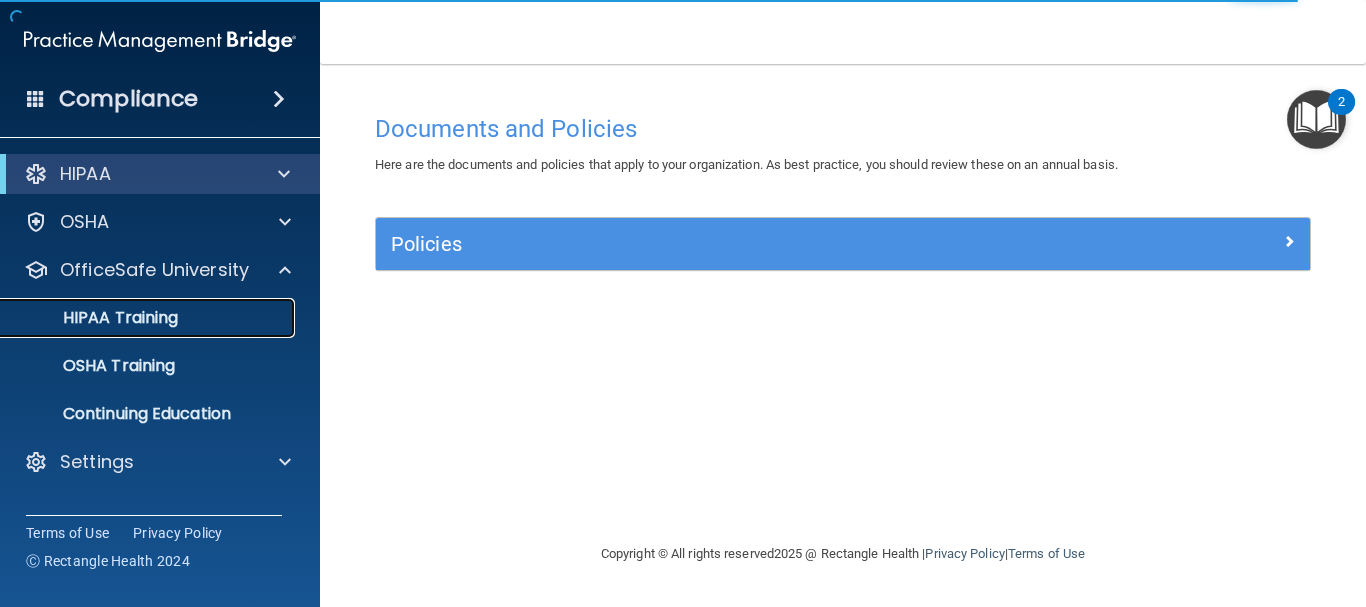 click on "HIPAA Training" at bounding box center [137, 318] 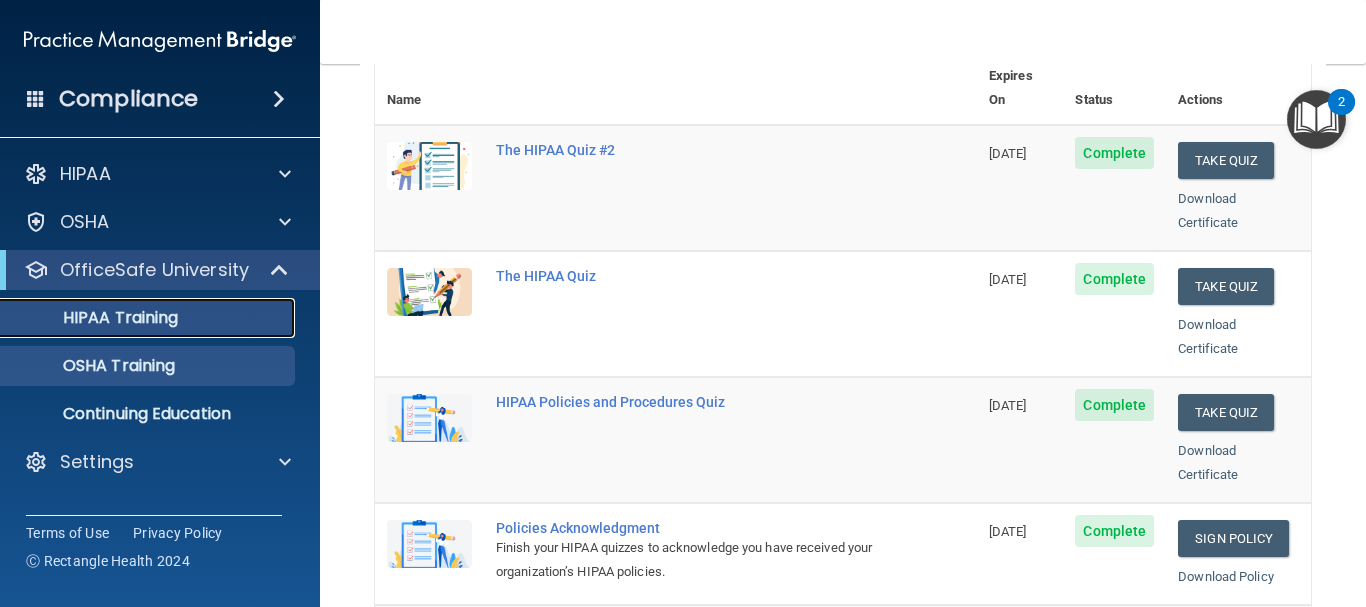 scroll, scrollTop: 249, scrollLeft: 0, axis: vertical 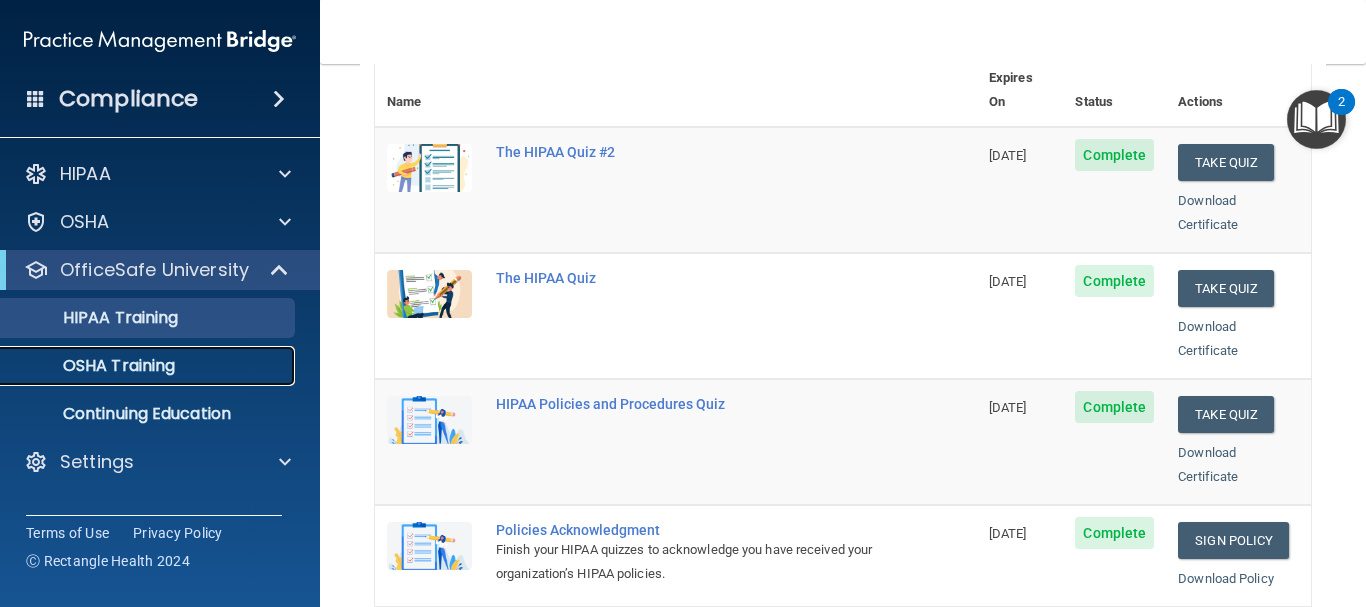 click on "OSHA Training" at bounding box center [94, 366] 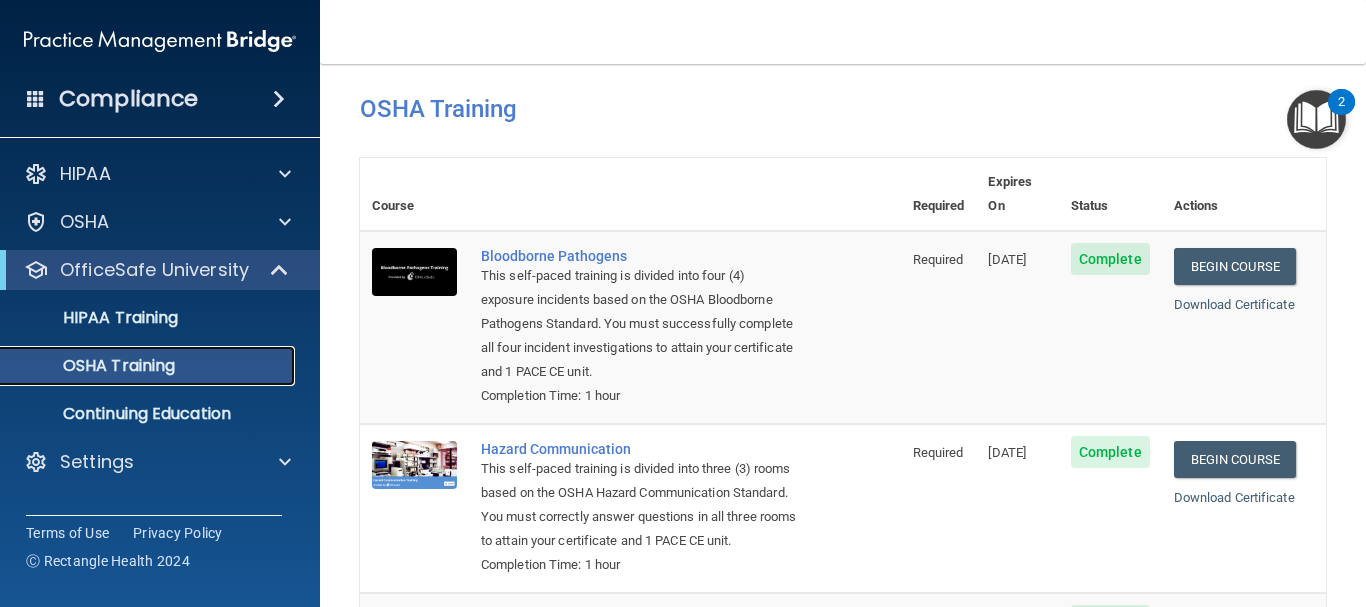 scroll, scrollTop: 0, scrollLeft: 0, axis: both 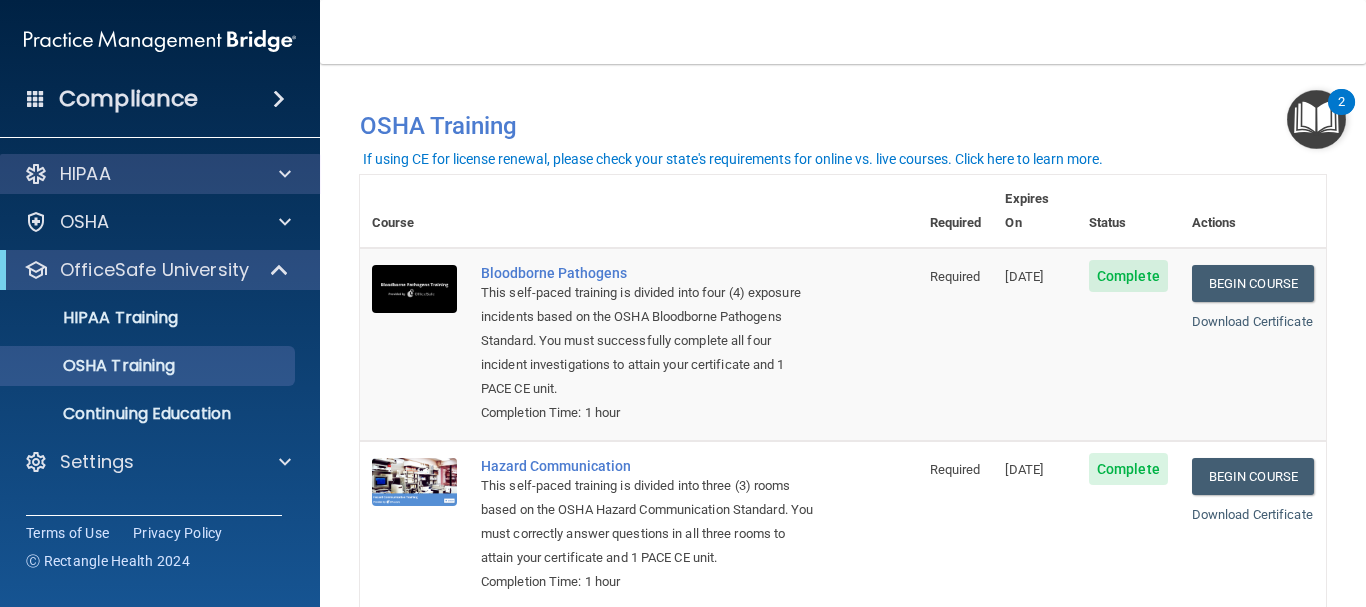 click on "HIPAA" at bounding box center (160, 174) 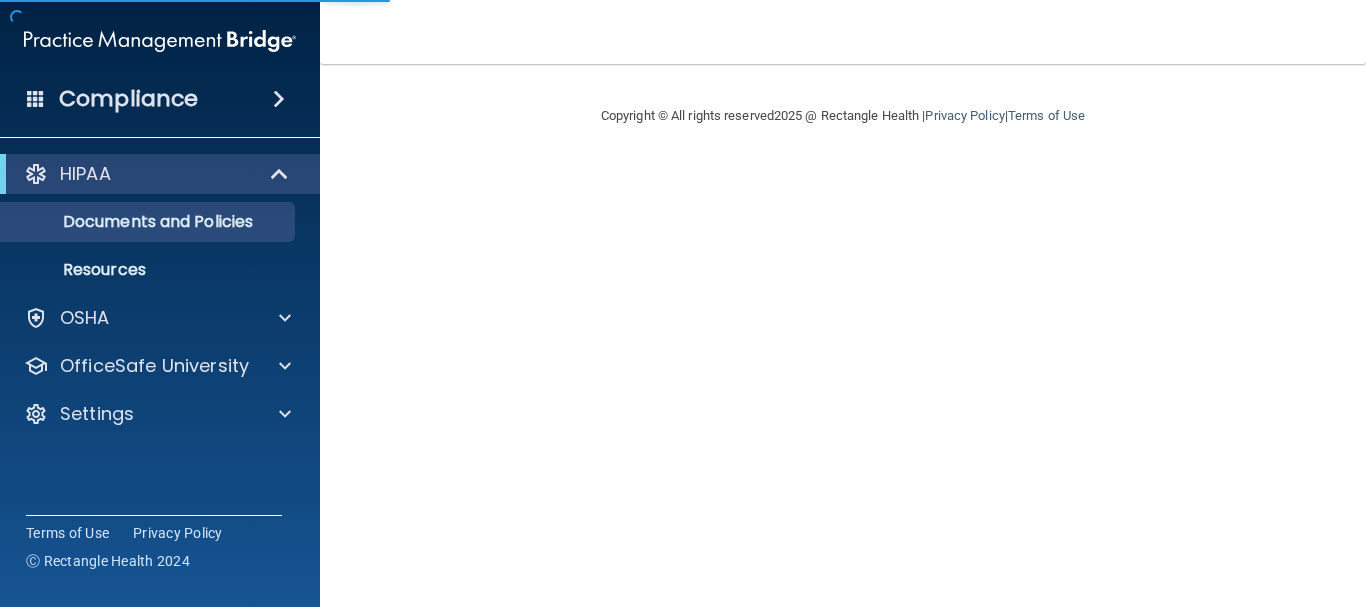 scroll, scrollTop: 0, scrollLeft: 0, axis: both 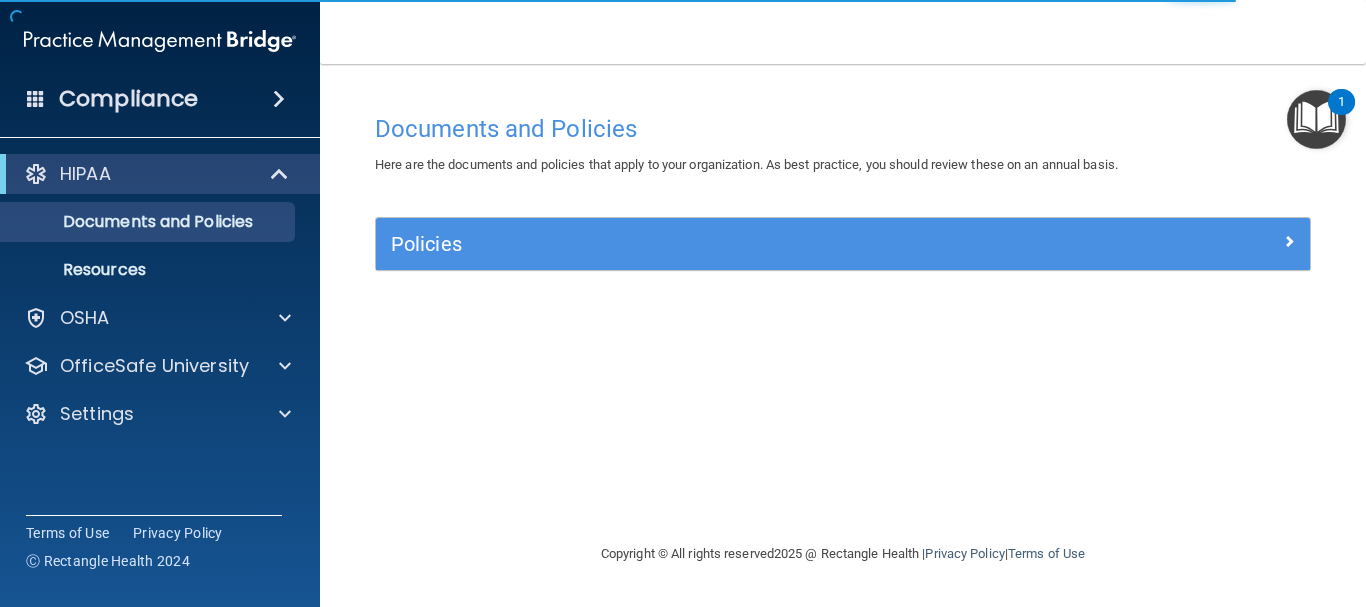 click on "HIPAA
Documents and Policies                 Report an Incident               Business Associates               Emergency Planning               Resources                 HIPAA Risk Assessment
OSHA
Documents               Safety Data Sheets               Self-Assessment                Injury and Illness Report                Resources
PCI
PCI Compliance                Merchant Savings Calculator
OfficeSafe University
HIPAA Training                   OSHA Training                   Continuing Education
Settings
My Account               My Users               Services                 Sign Out" at bounding box center [160, 298] 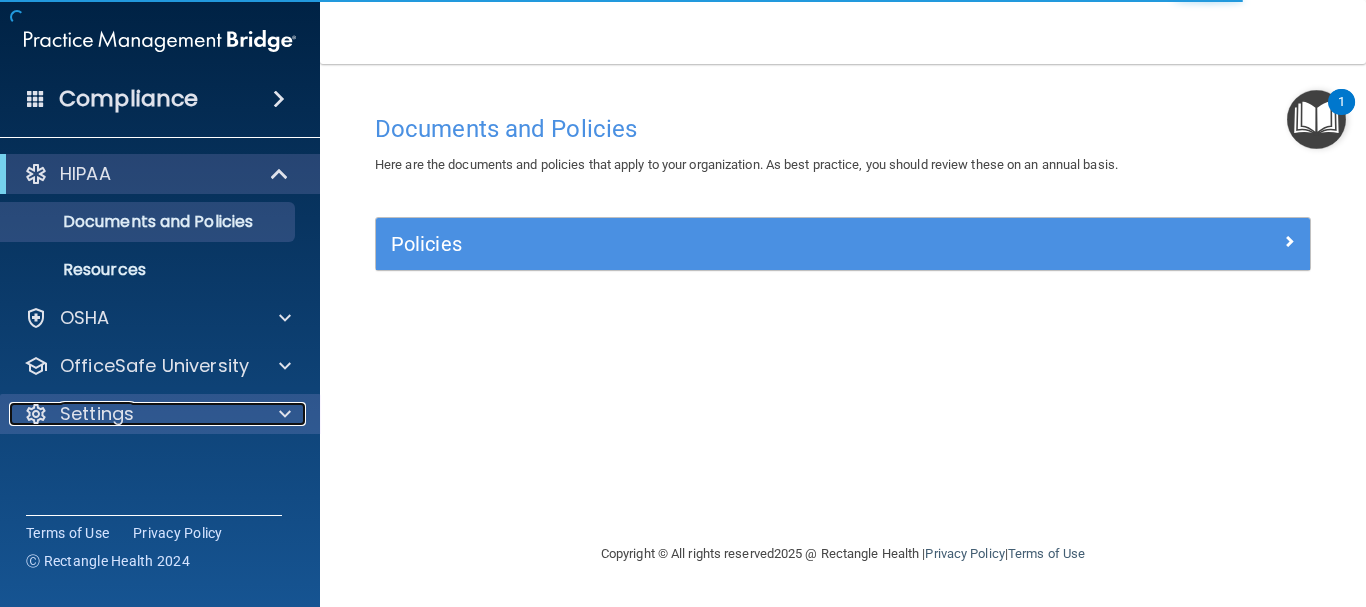 click on "Settings" at bounding box center (97, 414) 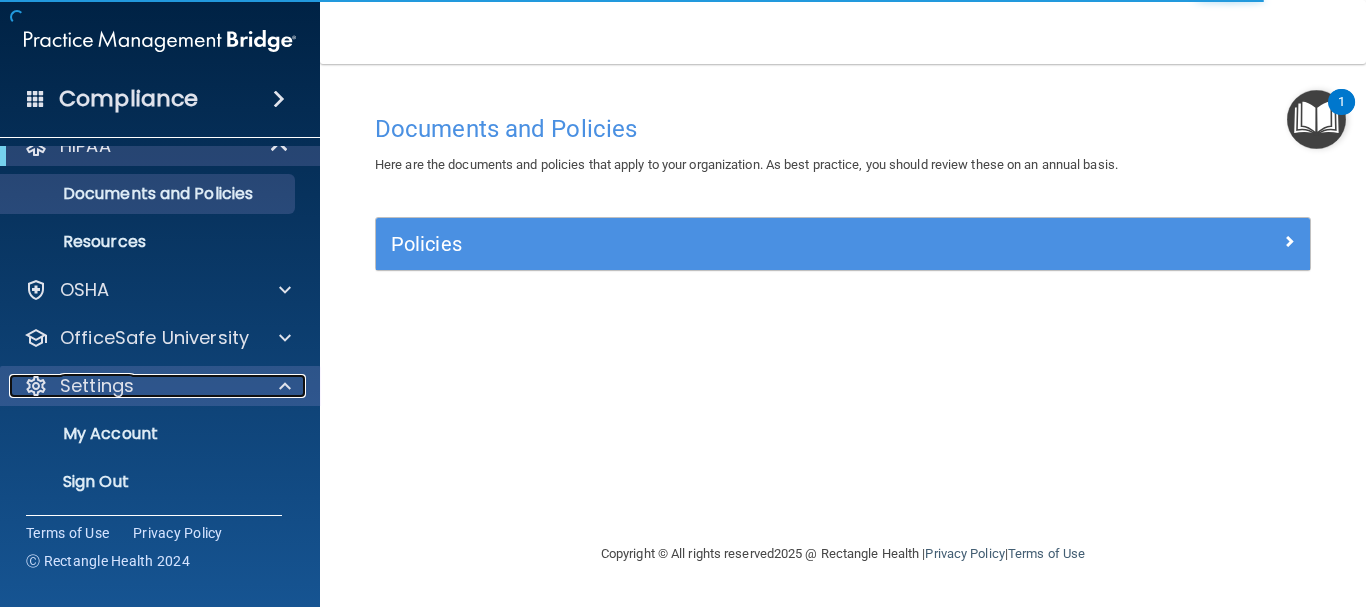 scroll, scrollTop: 31, scrollLeft: 0, axis: vertical 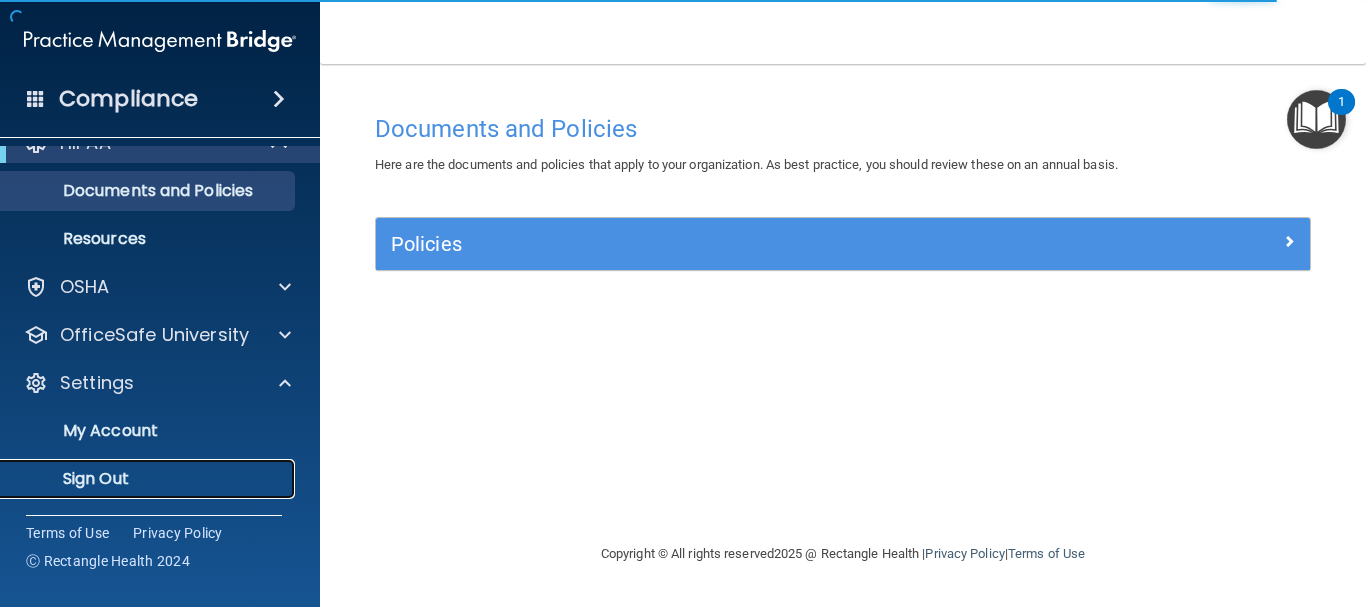 click on "Sign Out" at bounding box center (137, 479) 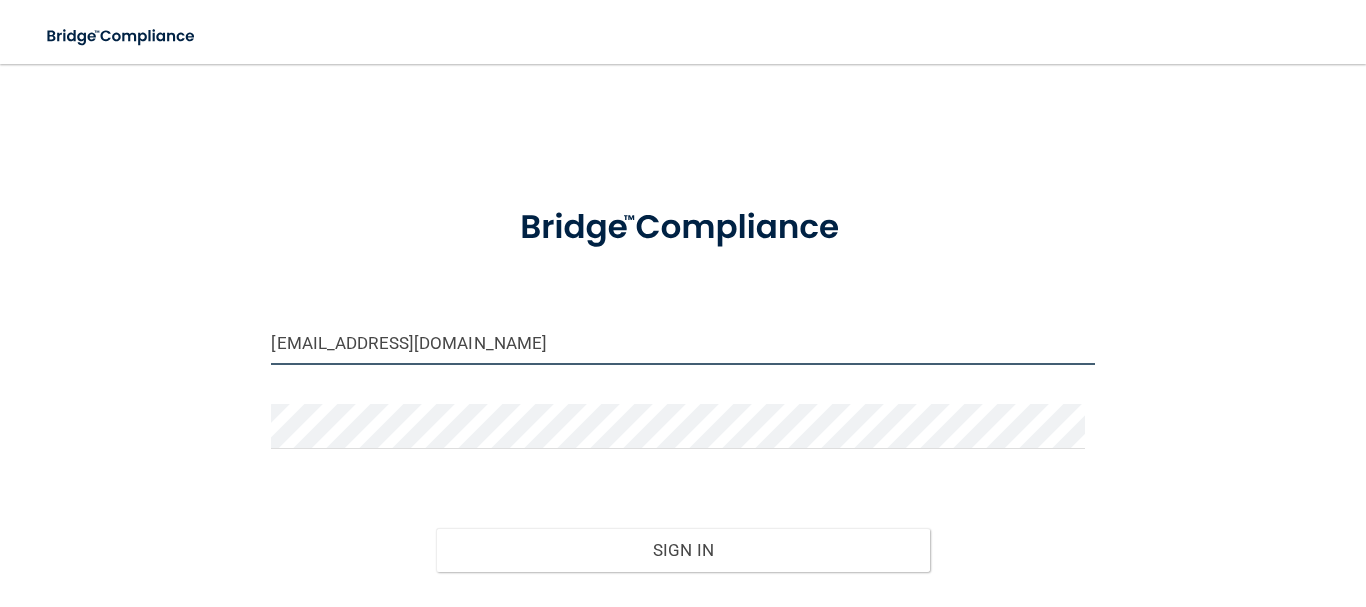 click on "[EMAIL_ADDRESS][DOMAIN_NAME]" at bounding box center (682, 342) 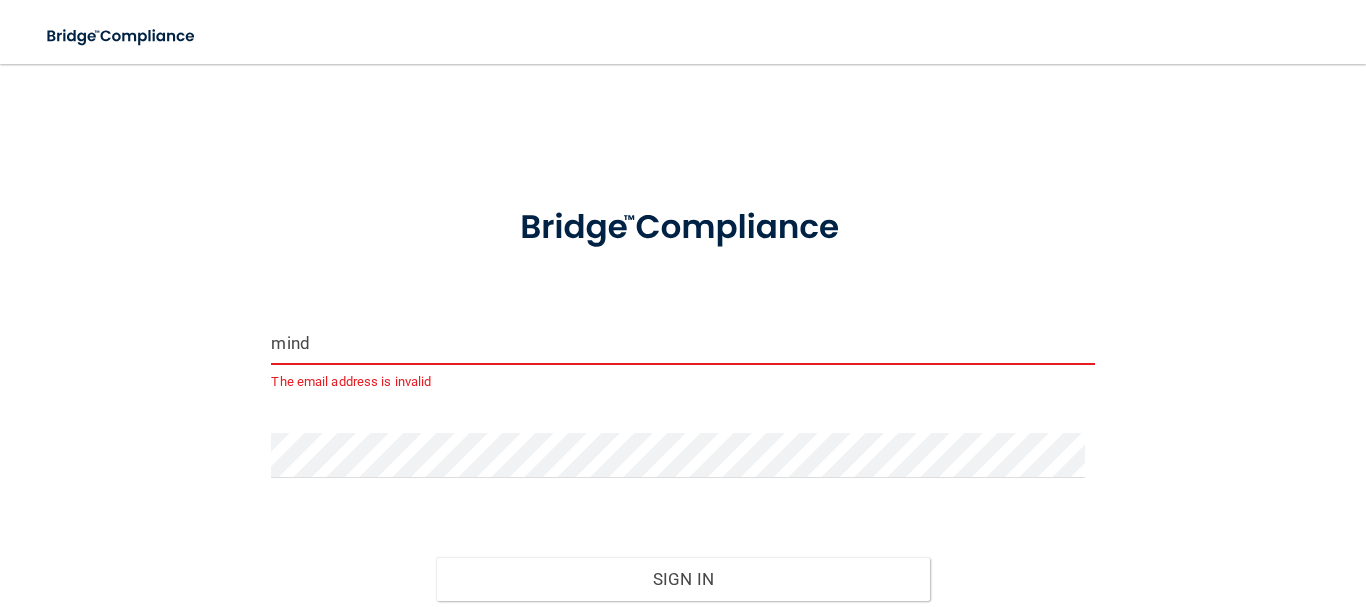 type on "[EMAIL_ADDRESS][DOMAIN_NAME]" 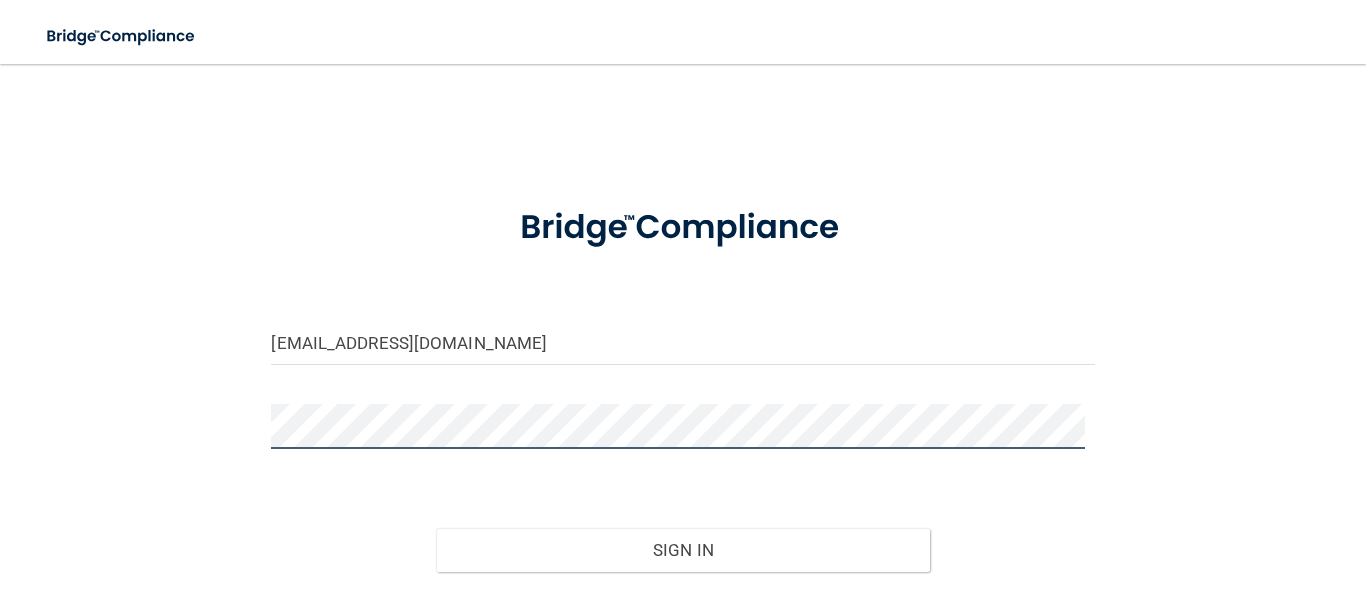 click on "Sign In" at bounding box center [683, 550] 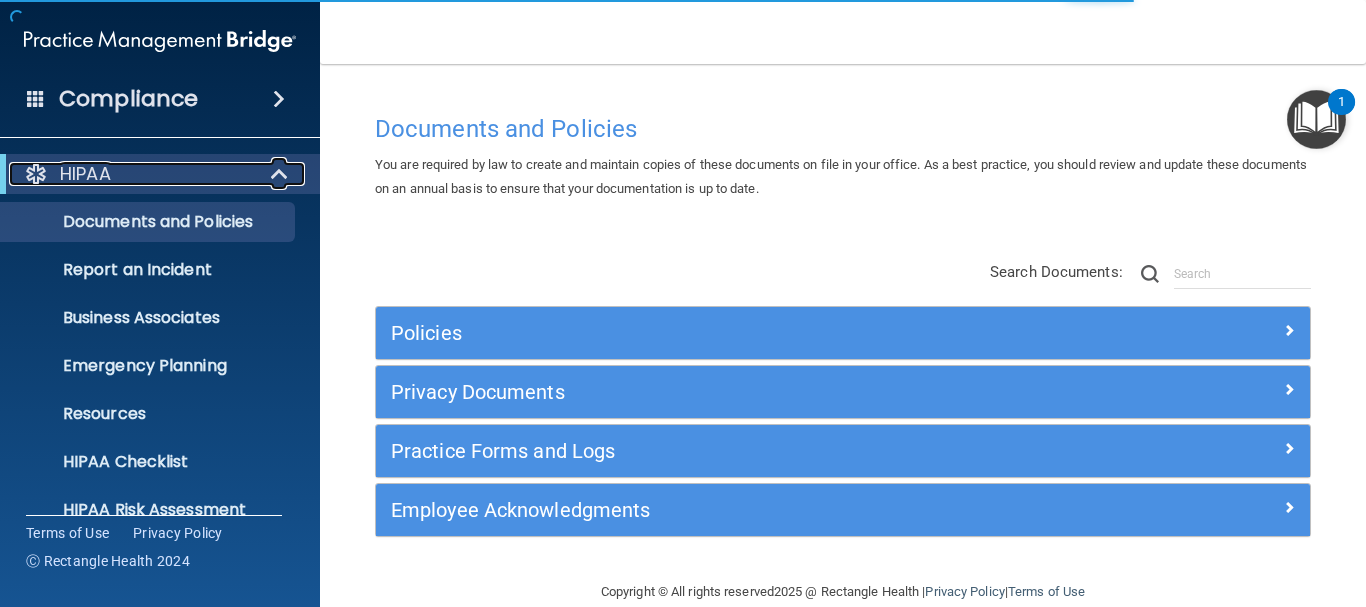 click on "HIPAA" at bounding box center (132, 174) 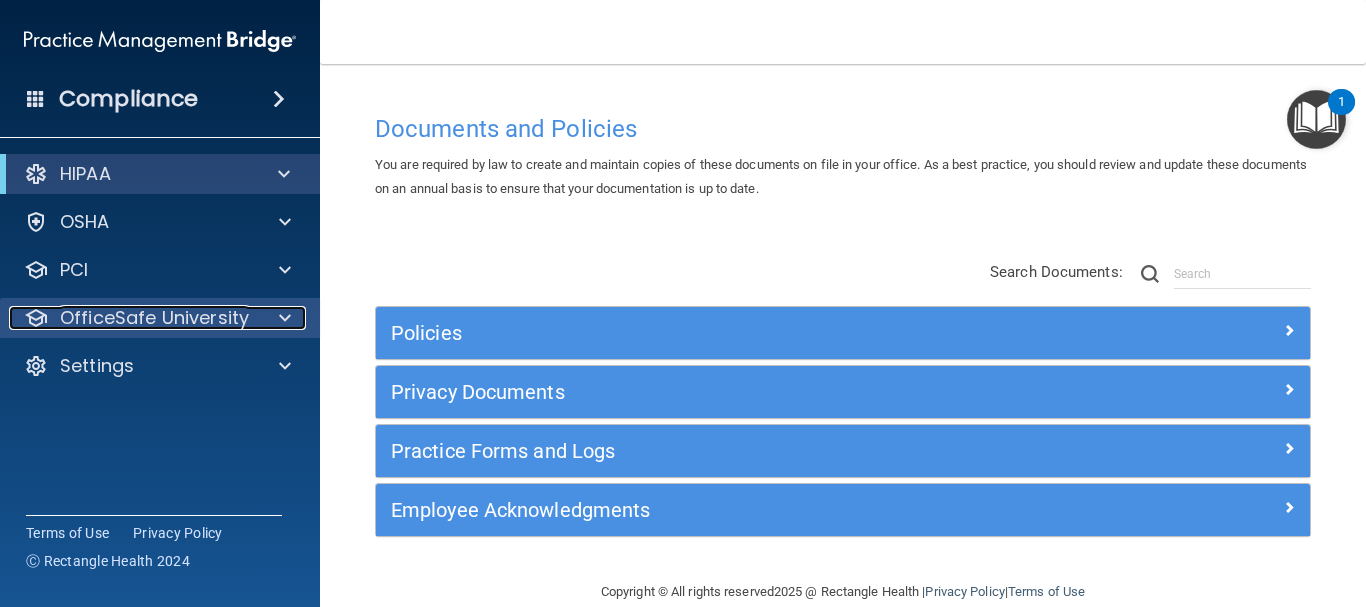click at bounding box center (282, 318) 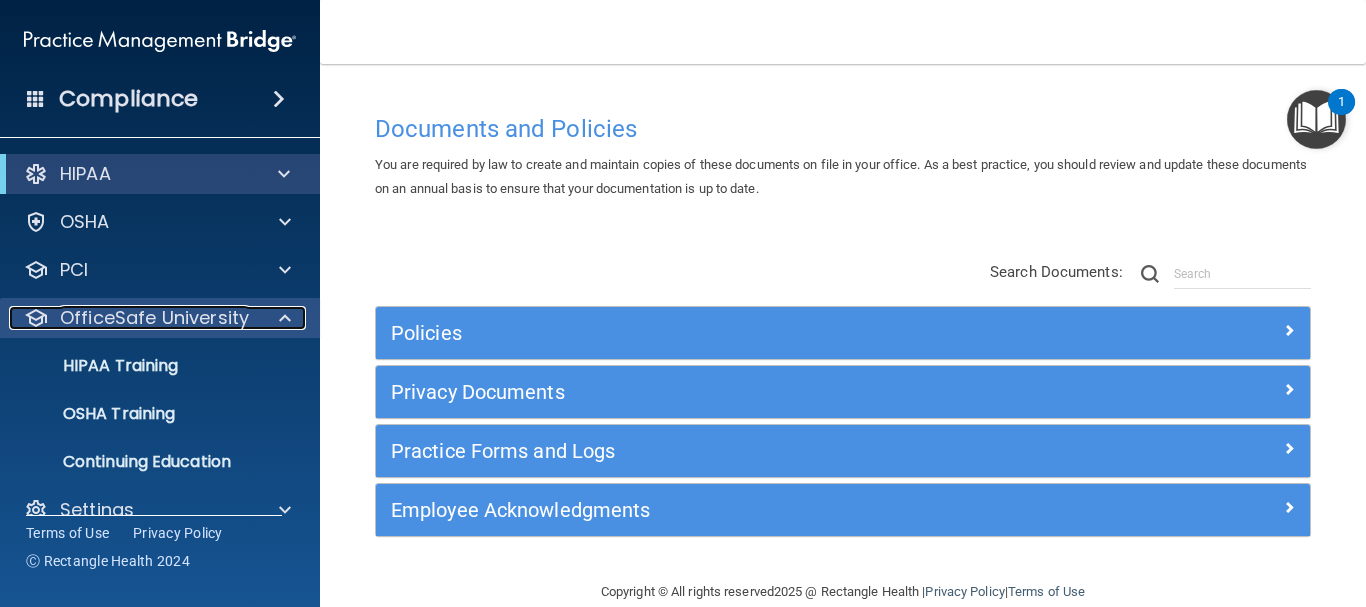 click at bounding box center (282, 318) 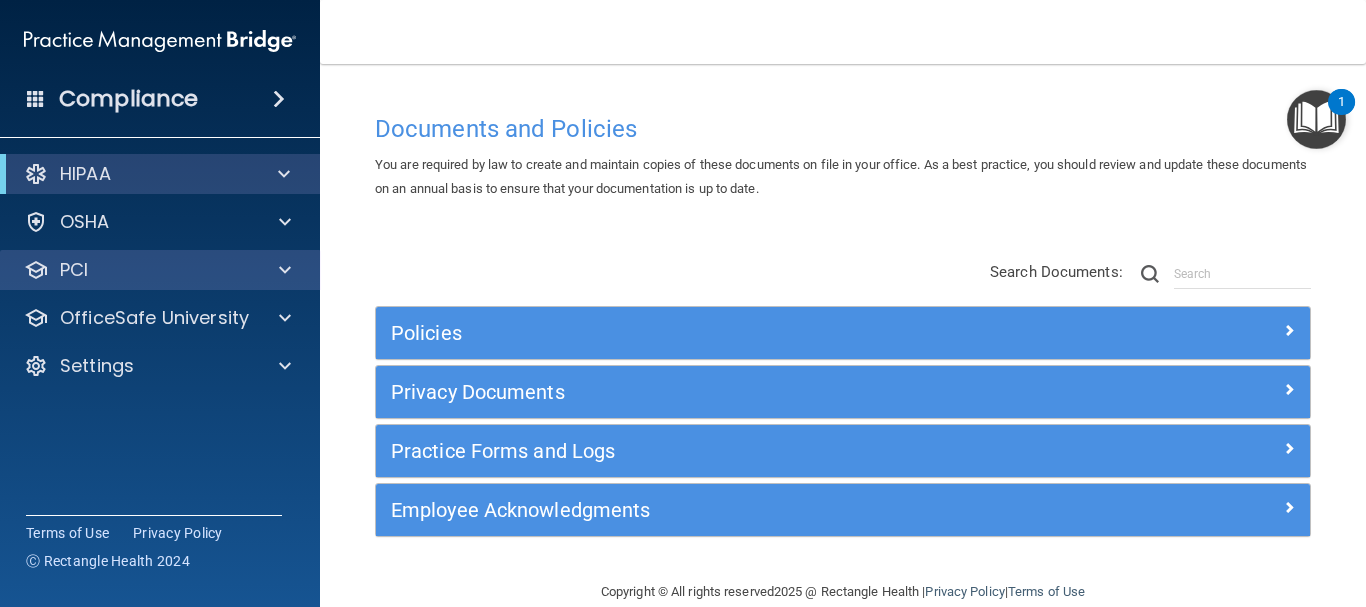 click on "PCI" at bounding box center (160, 270) 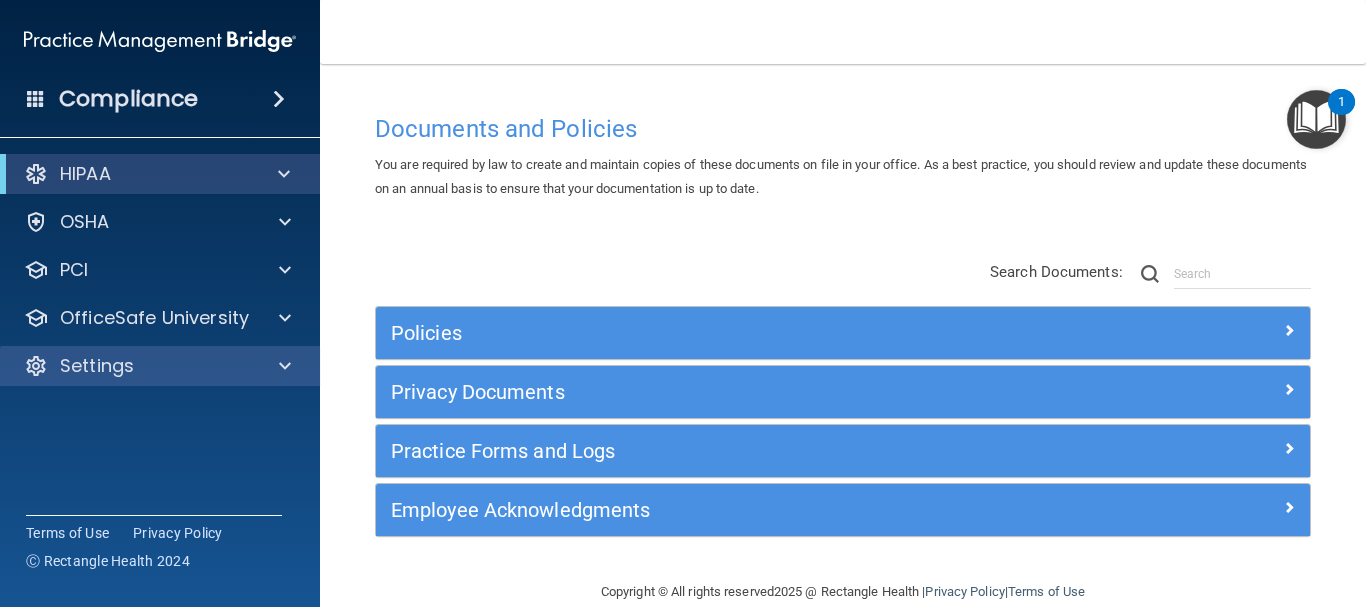 click on "Settings" at bounding box center [160, 366] 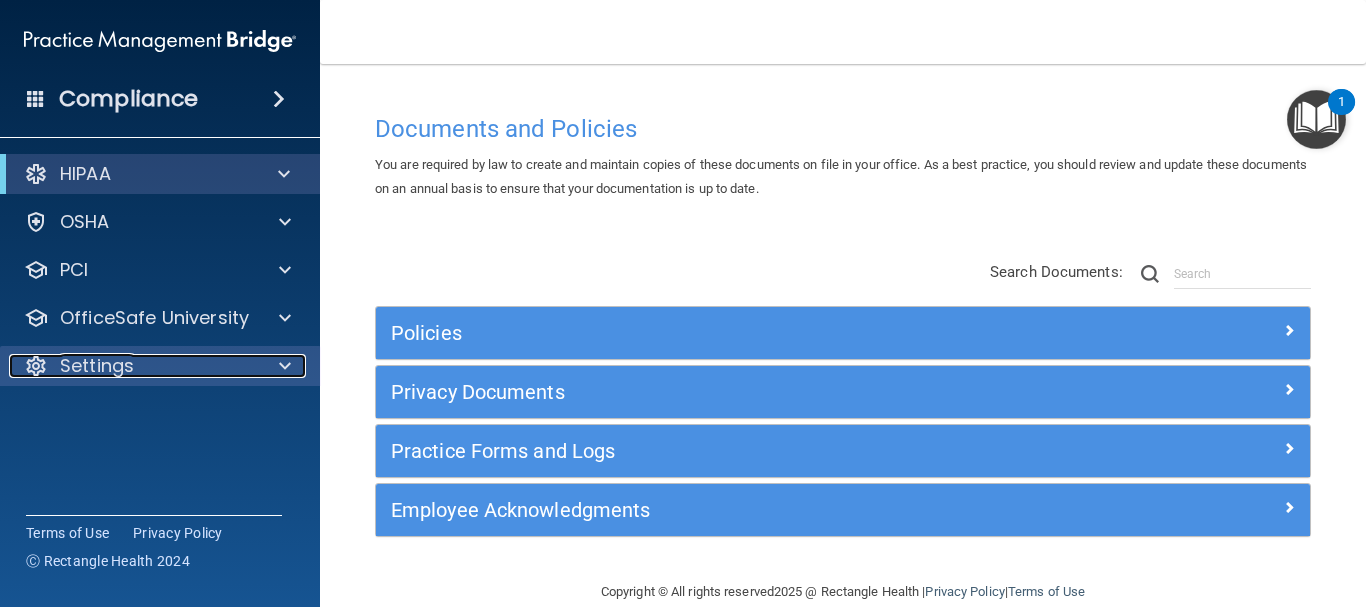 click at bounding box center [285, 366] 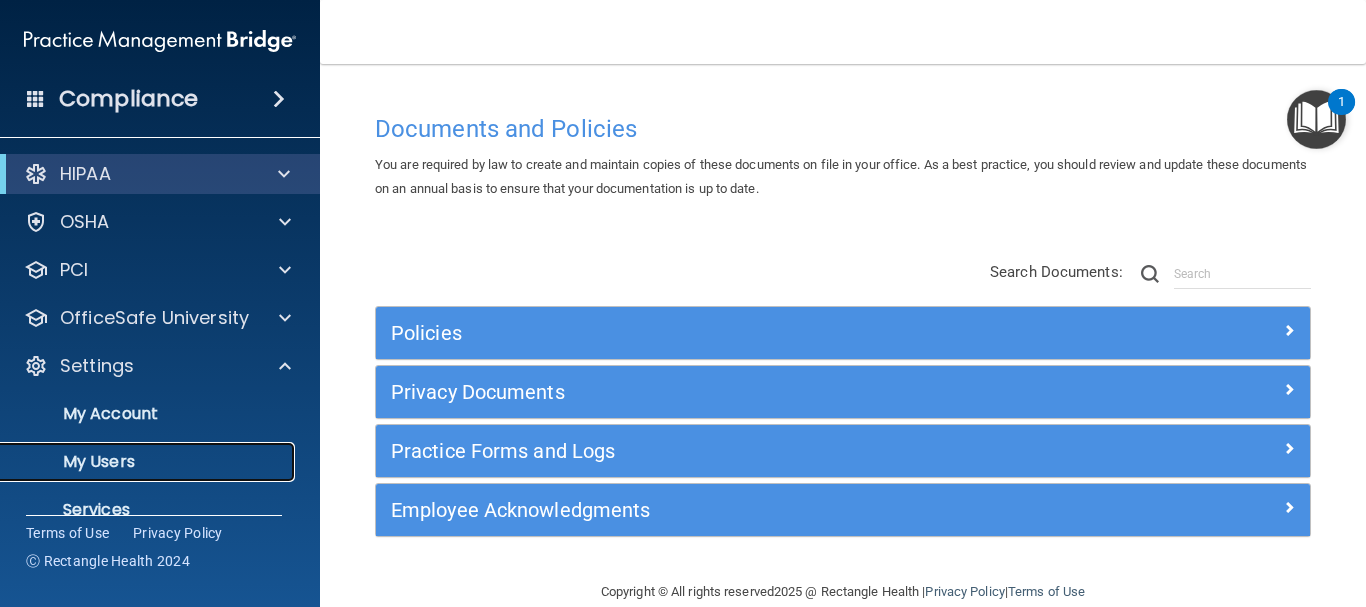 click on "My Users" at bounding box center (149, 462) 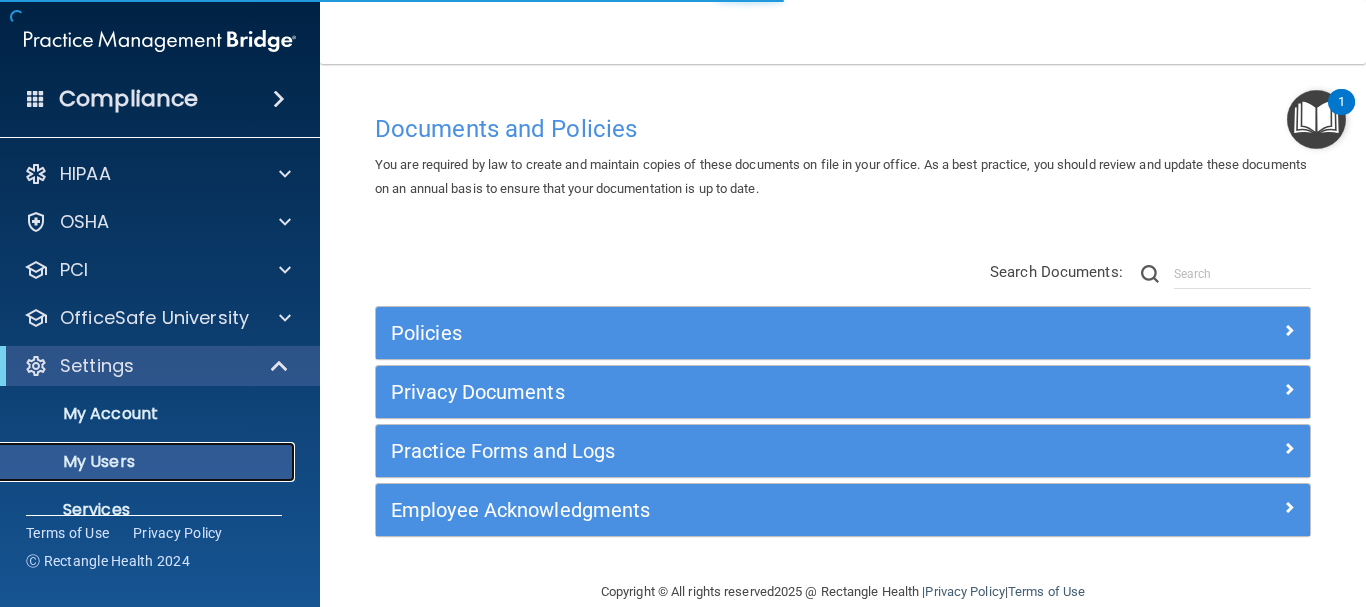 select on "20" 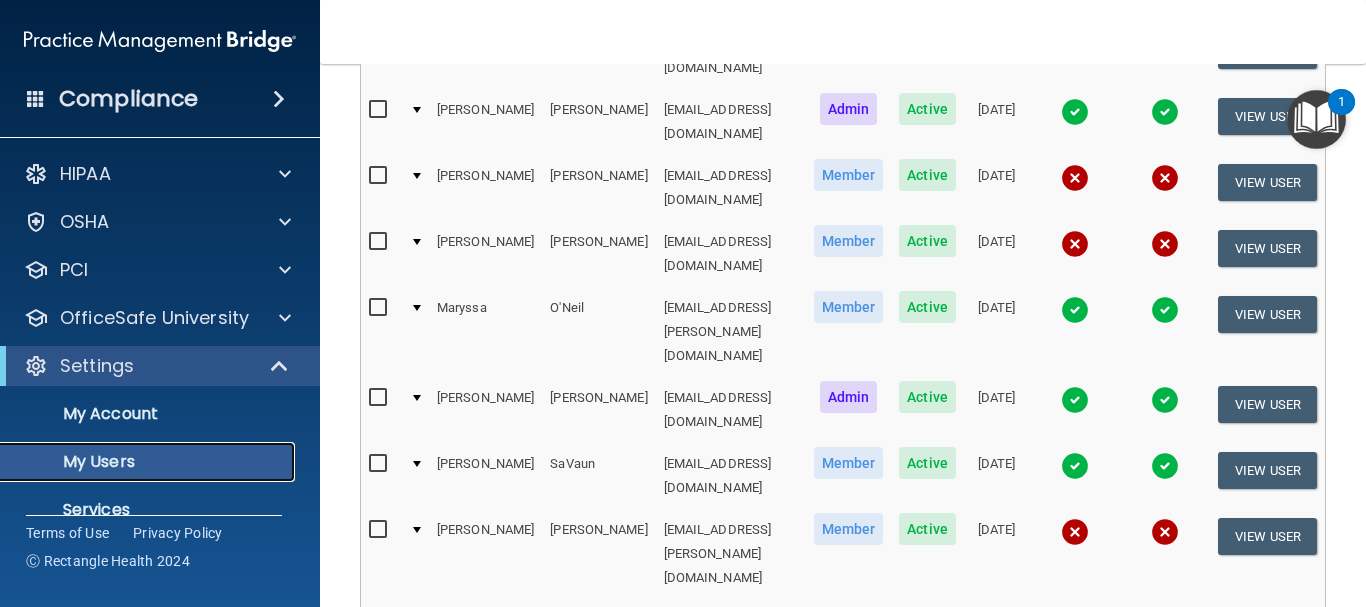 scroll, scrollTop: 587, scrollLeft: 0, axis: vertical 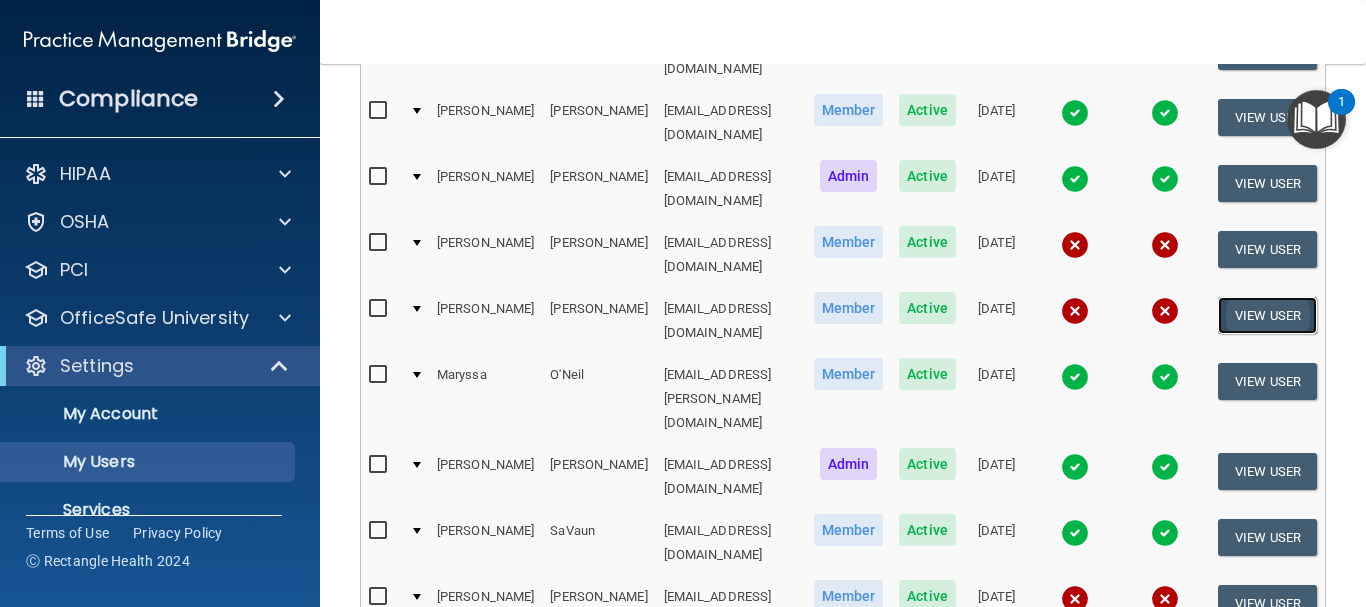click on "View User" at bounding box center (1267, 315) 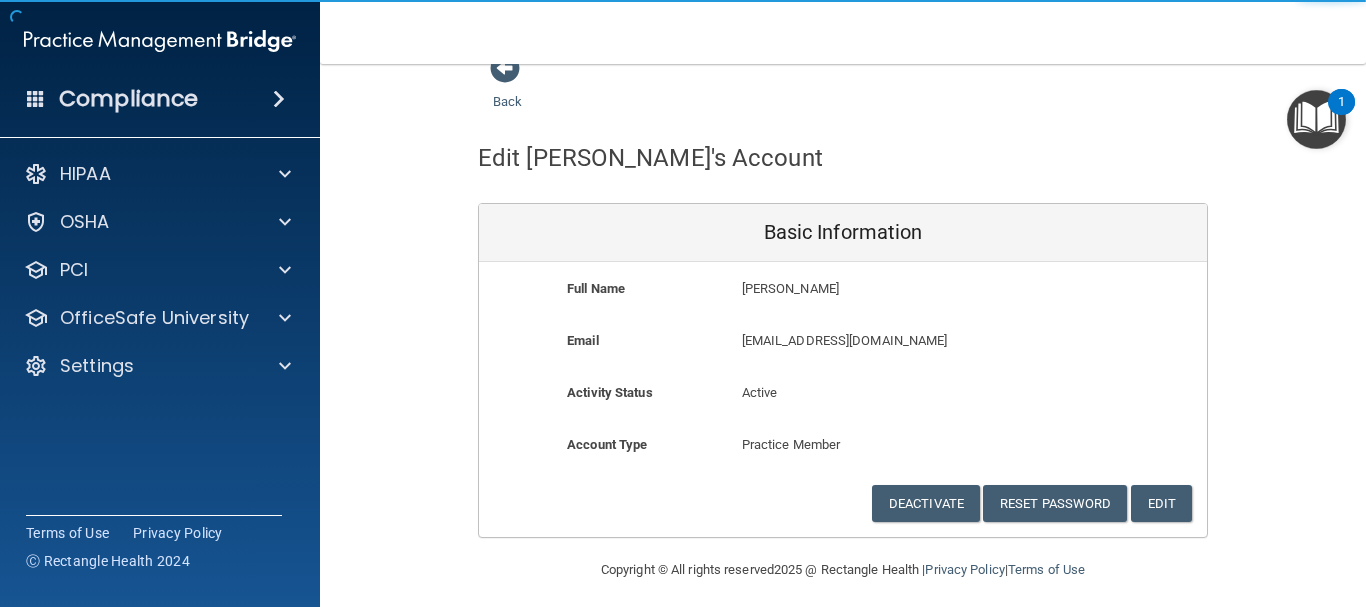 scroll, scrollTop: 43, scrollLeft: 0, axis: vertical 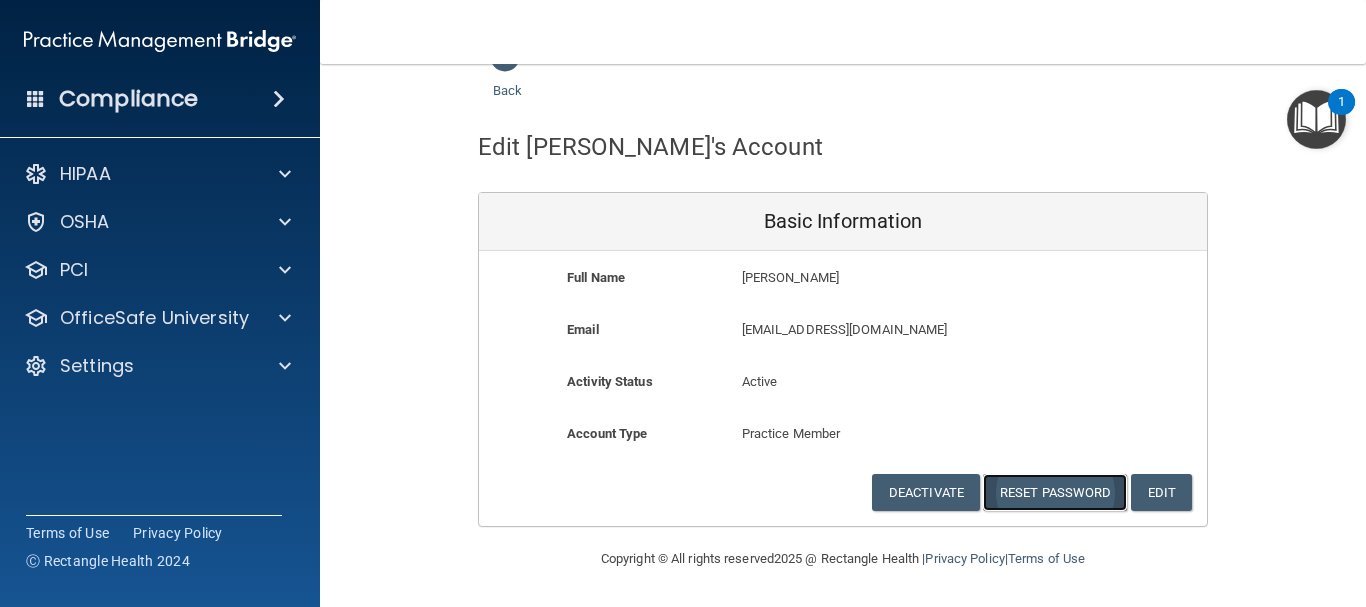 click on "Reset Password" at bounding box center (1055, 492) 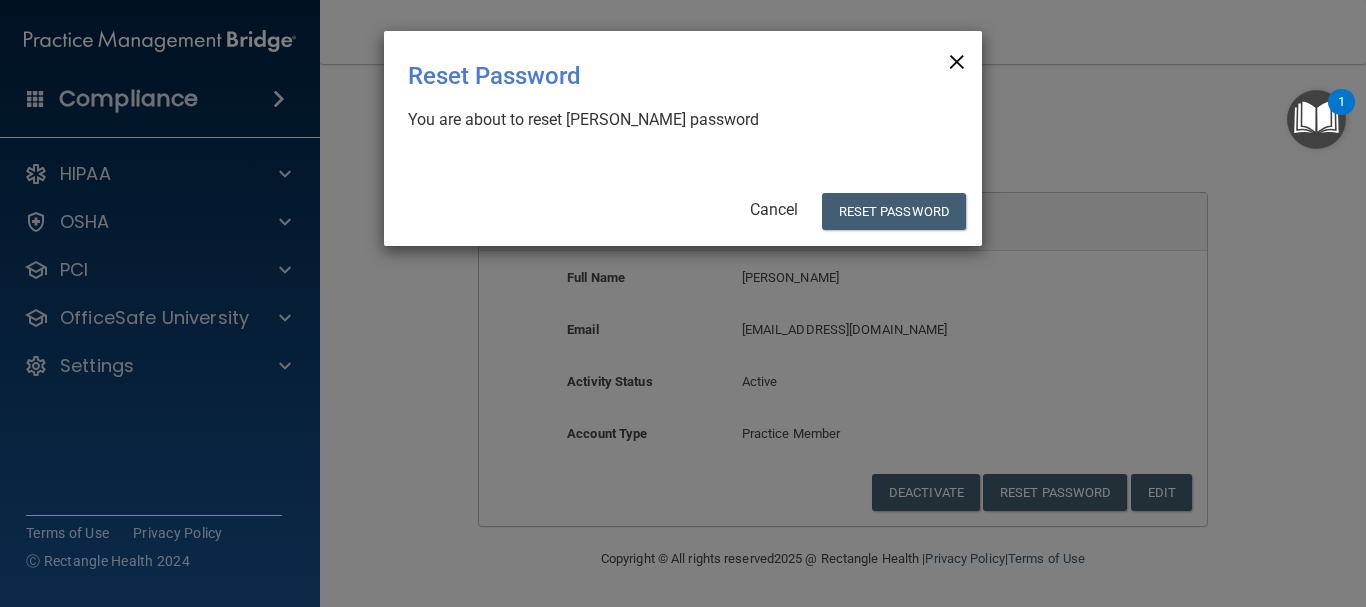 click on "×" at bounding box center (957, 59) 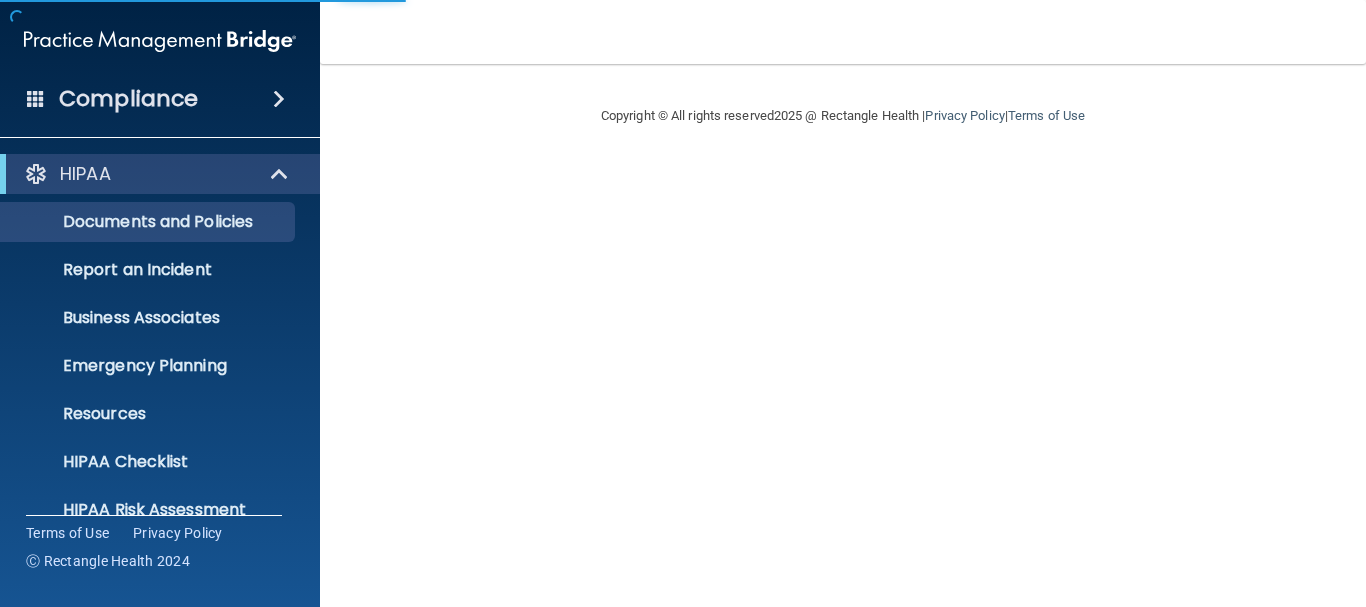 scroll, scrollTop: 0, scrollLeft: 0, axis: both 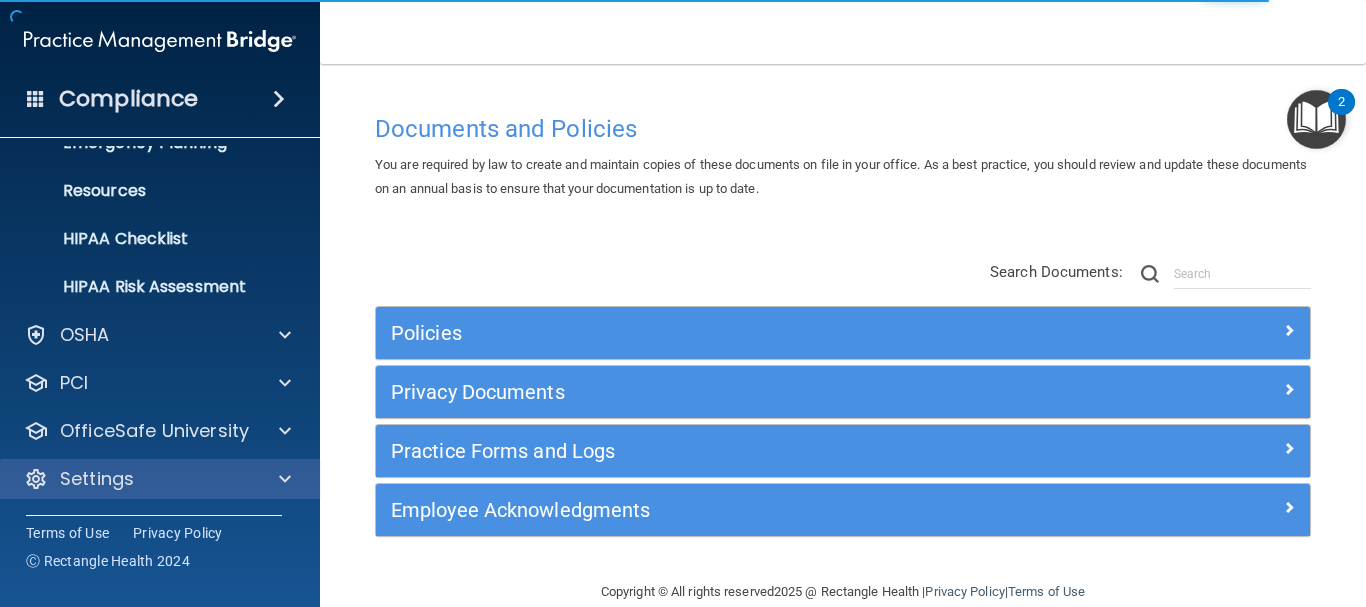 click on "Settings" at bounding box center [160, 479] 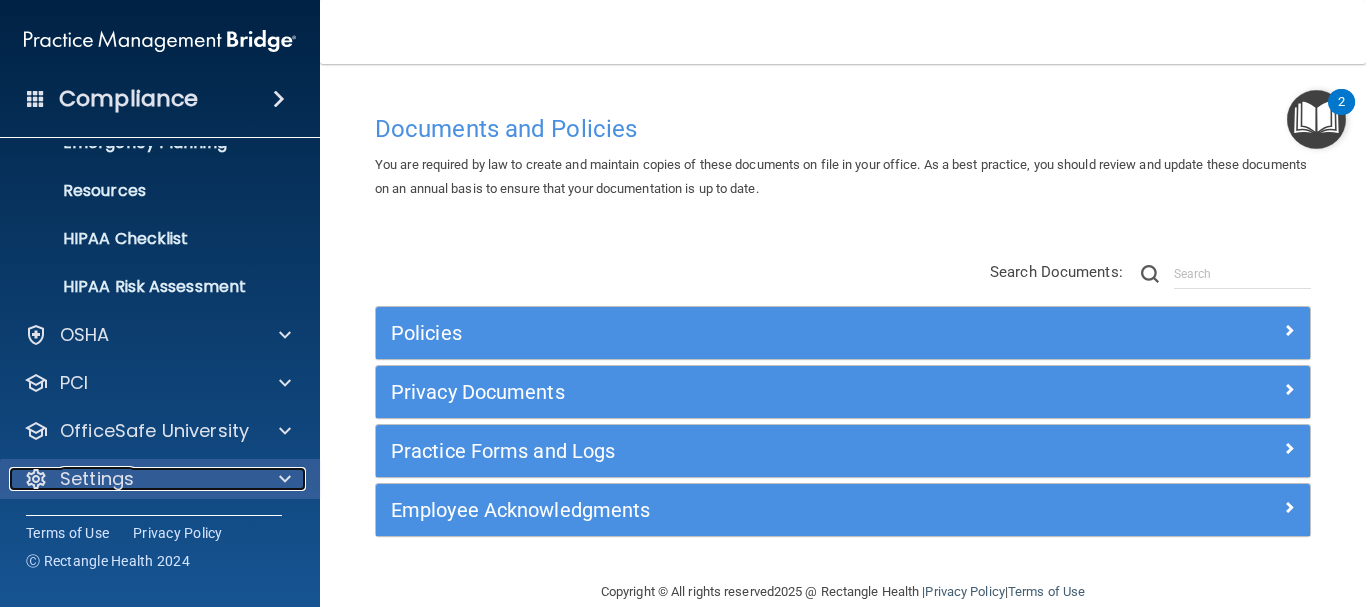 click on "Settings" at bounding box center (97, 479) 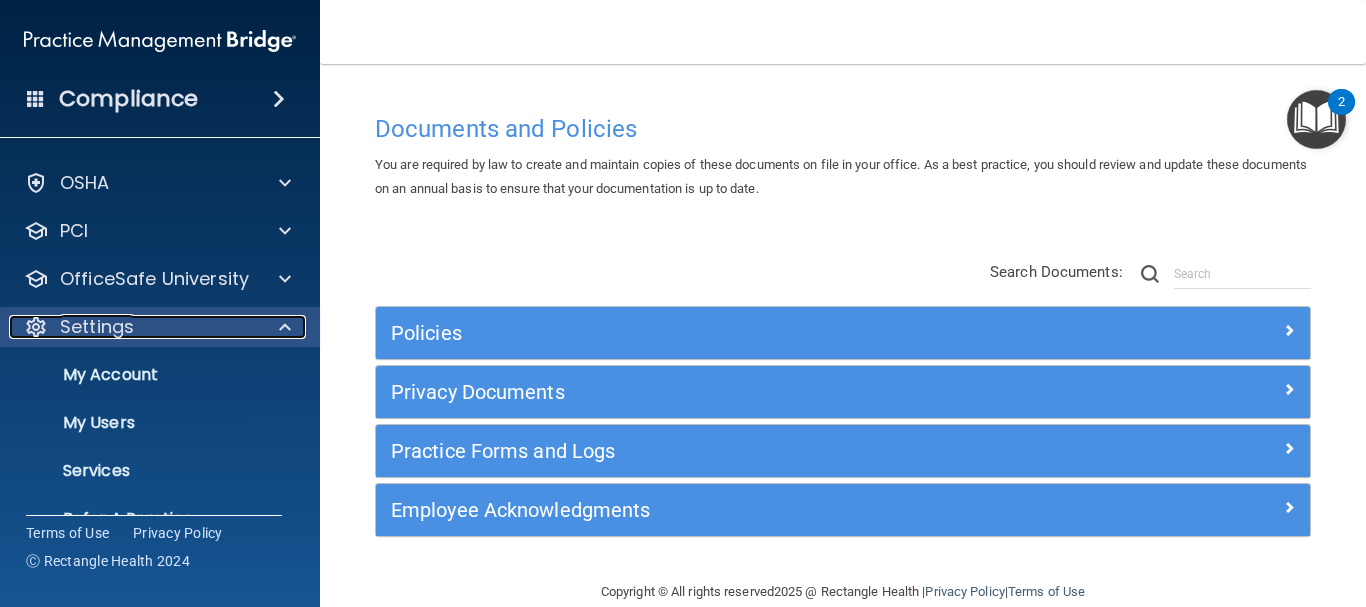 scroll, scrollTop: 462, scrollLeft: 0, axis: vertical 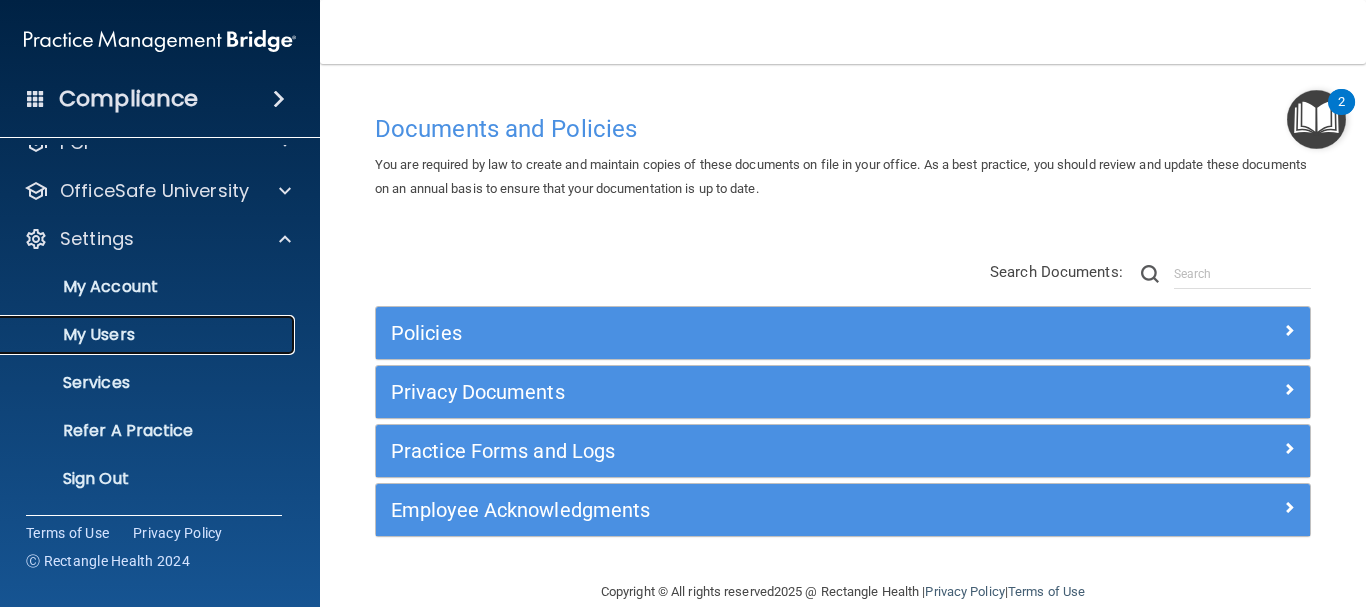 click on "My Users" at bounding box center [149, 335] 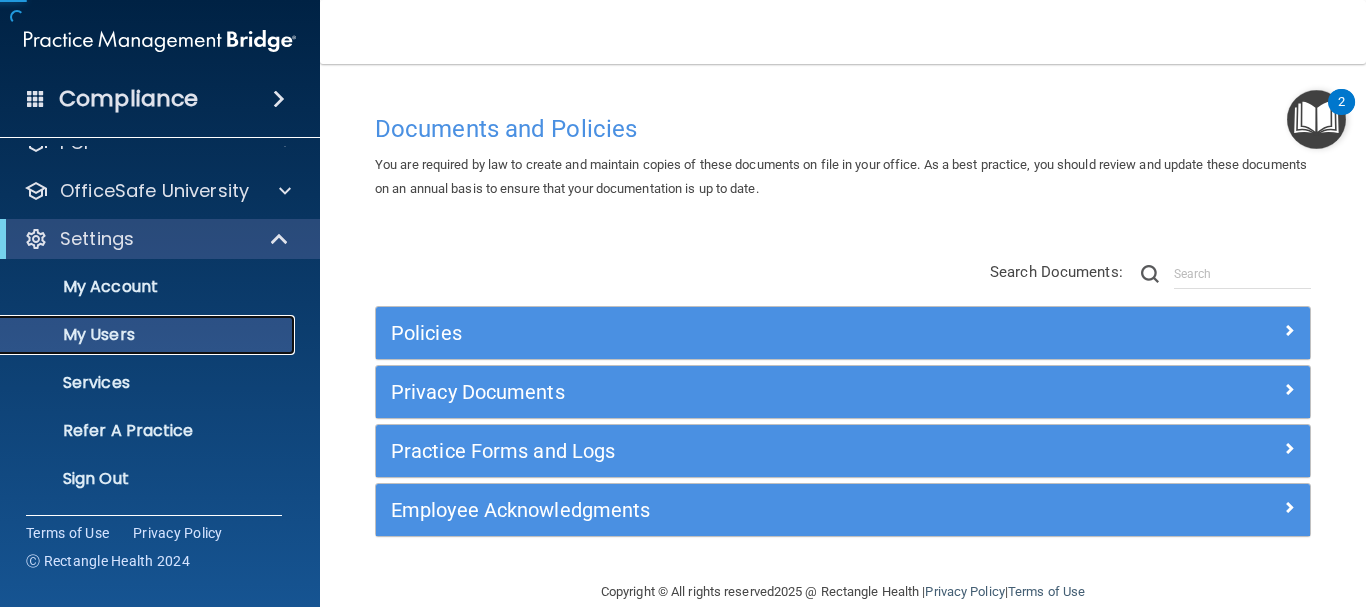 scroll, scrollTop: 126, scrollLeft: 0, axis: vertical 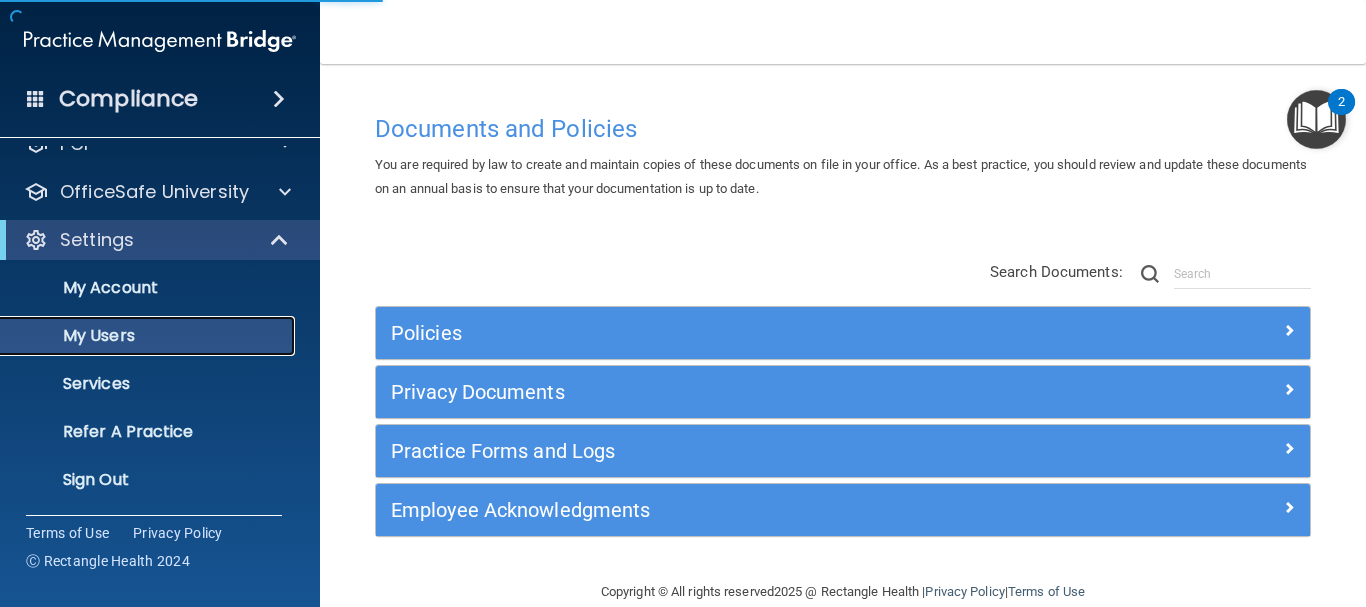 select on "20" 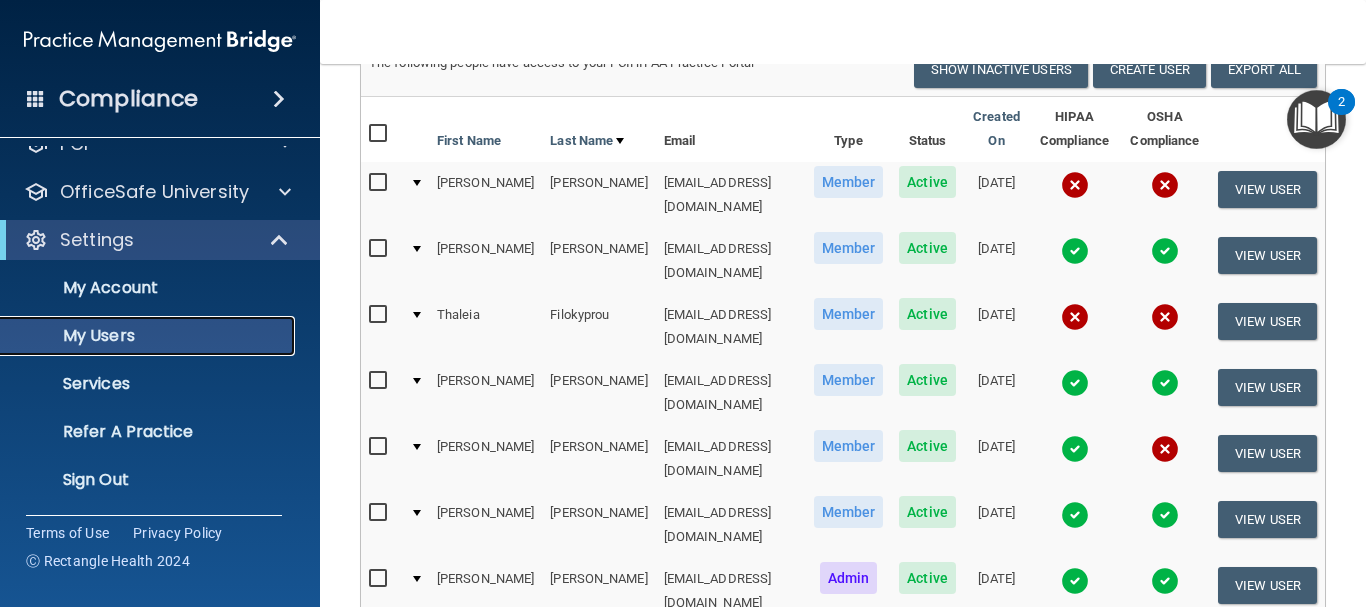 scroll, scrollTop: 165, scrollLeft: 0, axis: vertical 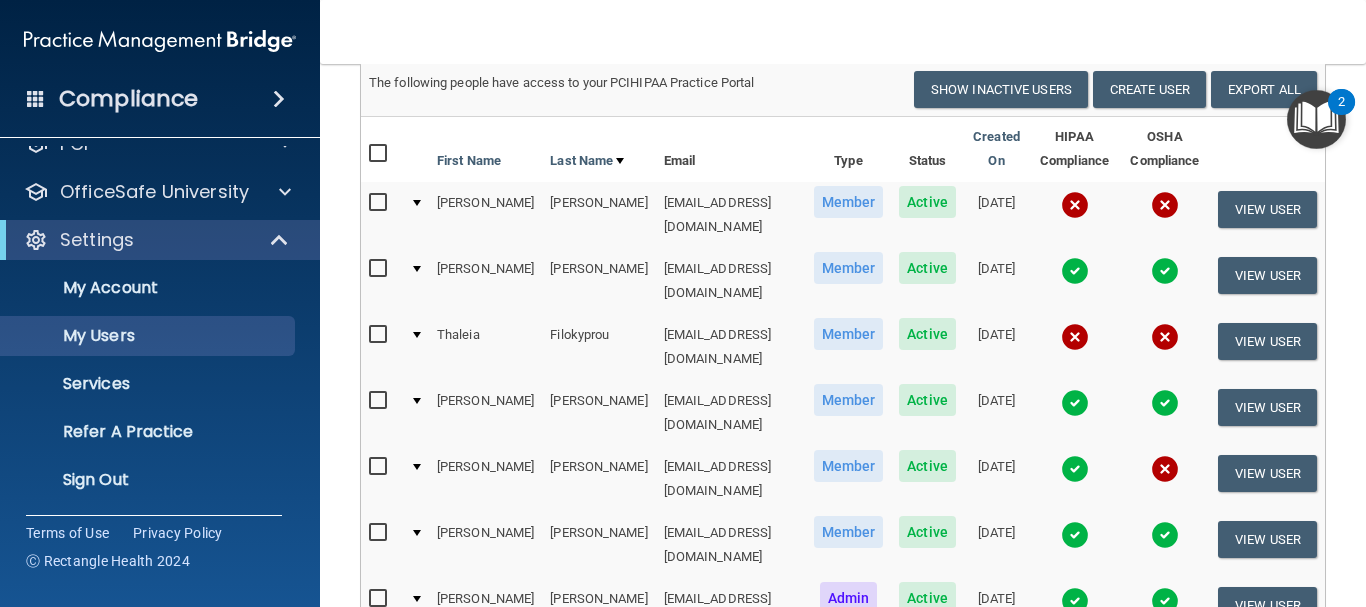 click on "The following people have access to your PCIHIPAA Practice Portal               Resend Invite   Export All   Create User   Show Inactive Users" at bounding box center [843, 90] 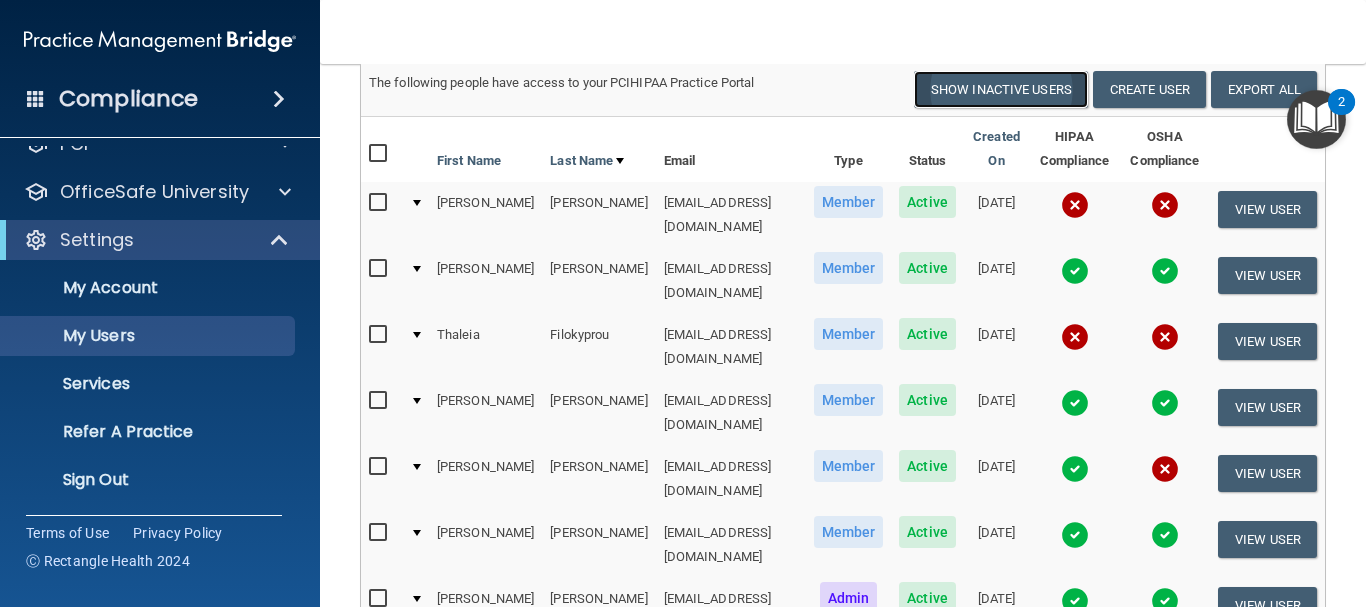 click on "Show Inactive Users" at bounding box center [1001, 89] 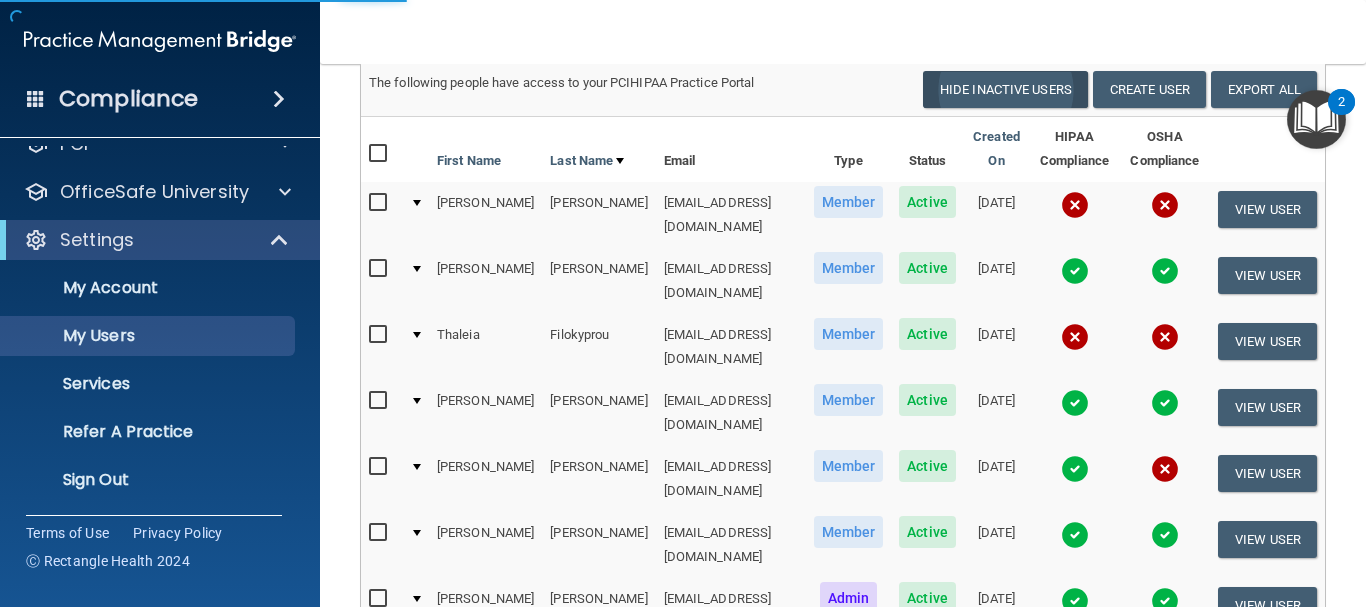 select on "20" 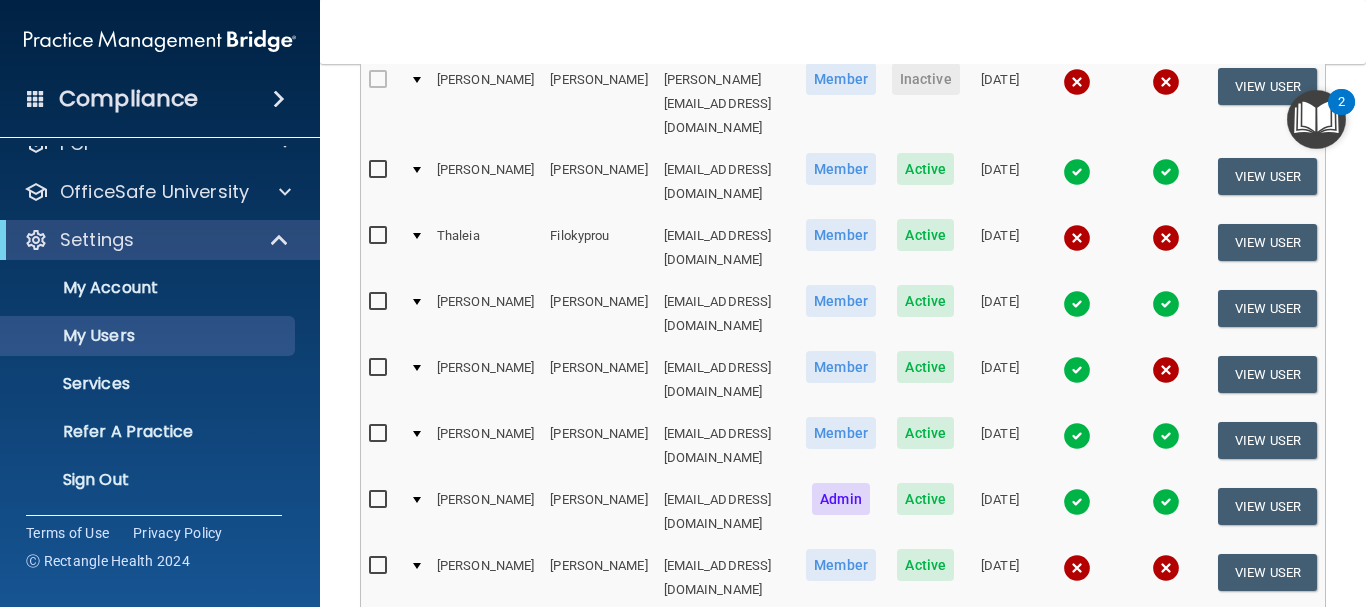 scroll, scrollTop: 0, scrollLeft: 0, axis: both 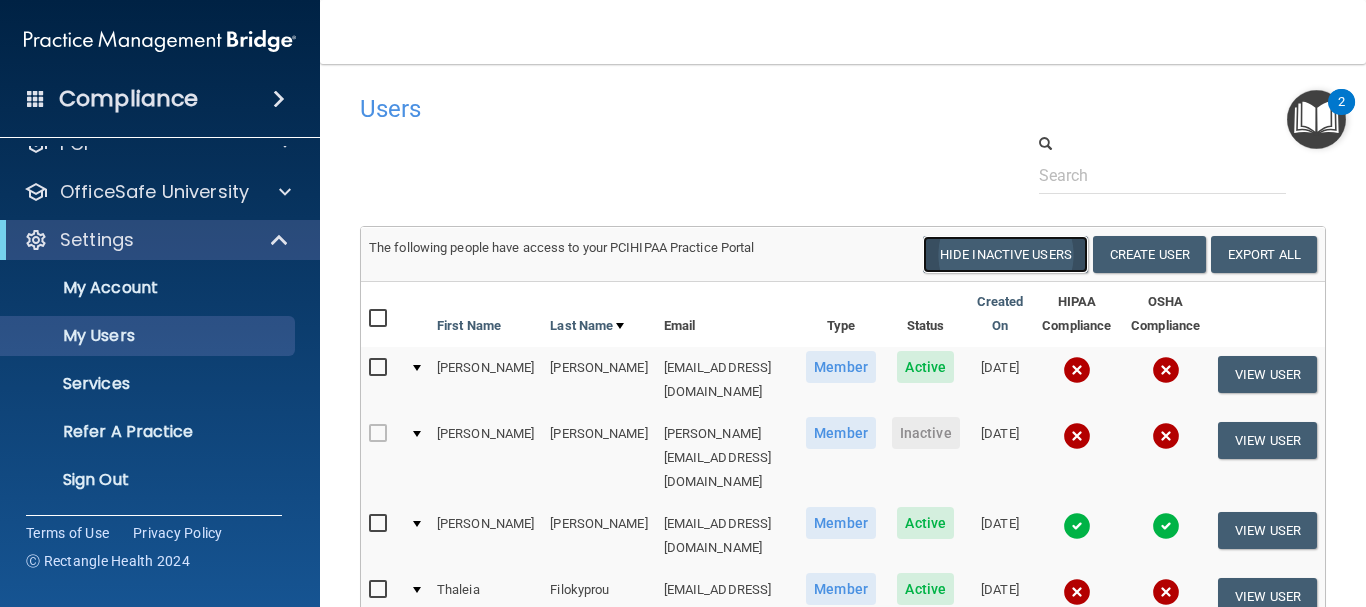 click on "Hide Inactive Users" at bounding box center (1005, 254) 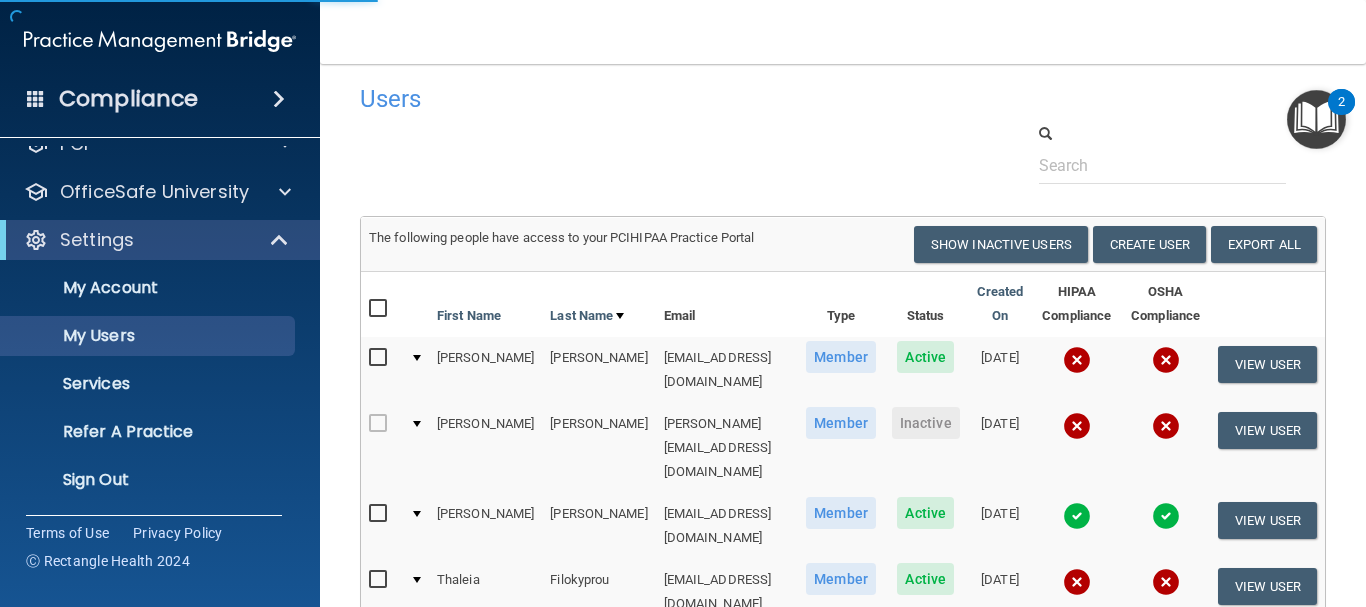 select on "20" 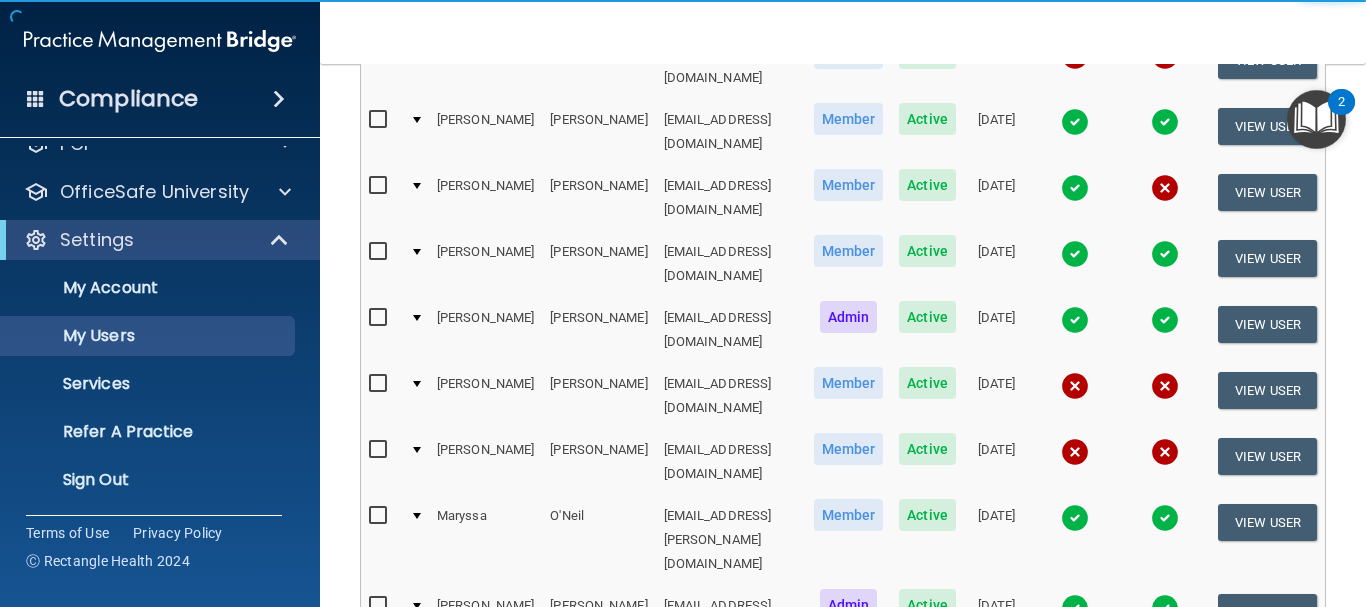scroll, scrollTop: 451, scrollLeft: 0, axis: vertical 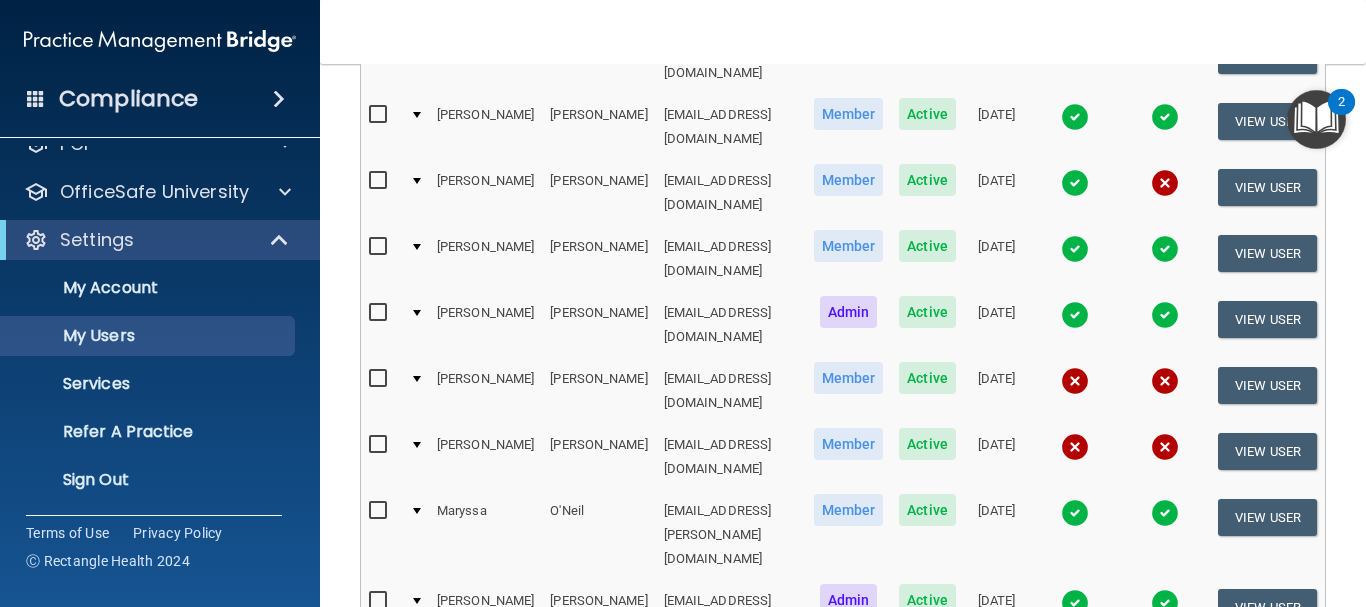 click at bounding box center (417, 445) 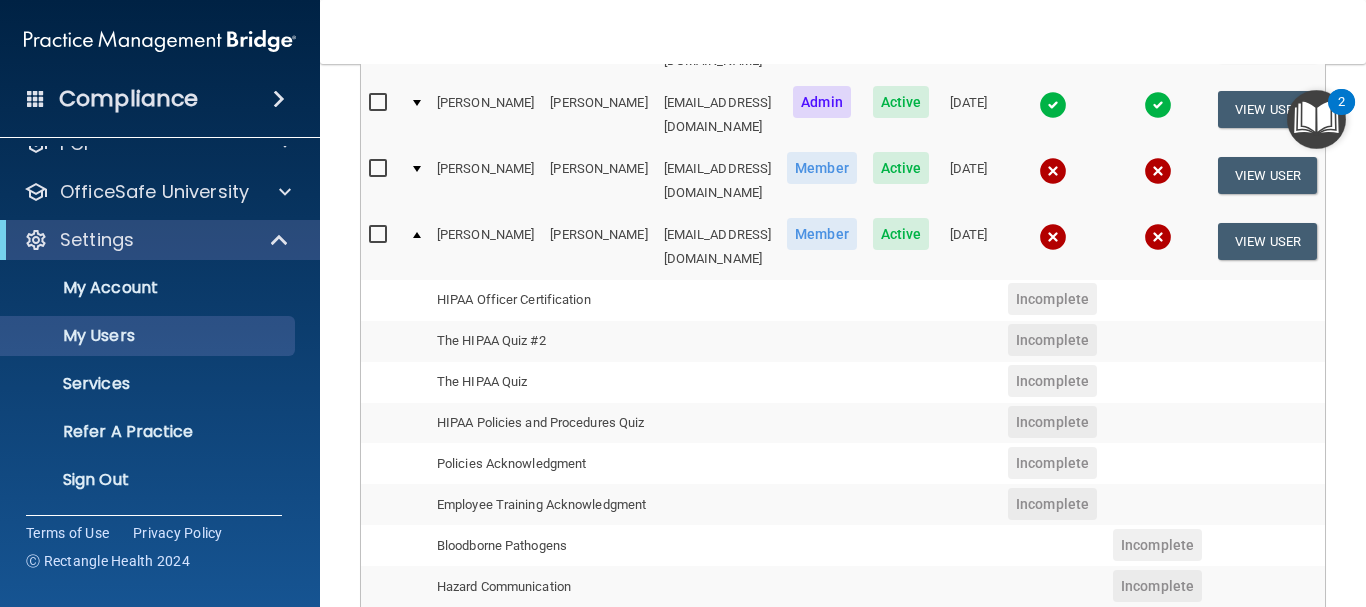 scroll, scrollTop: 576, scrollLeft: 0, axis: vertical 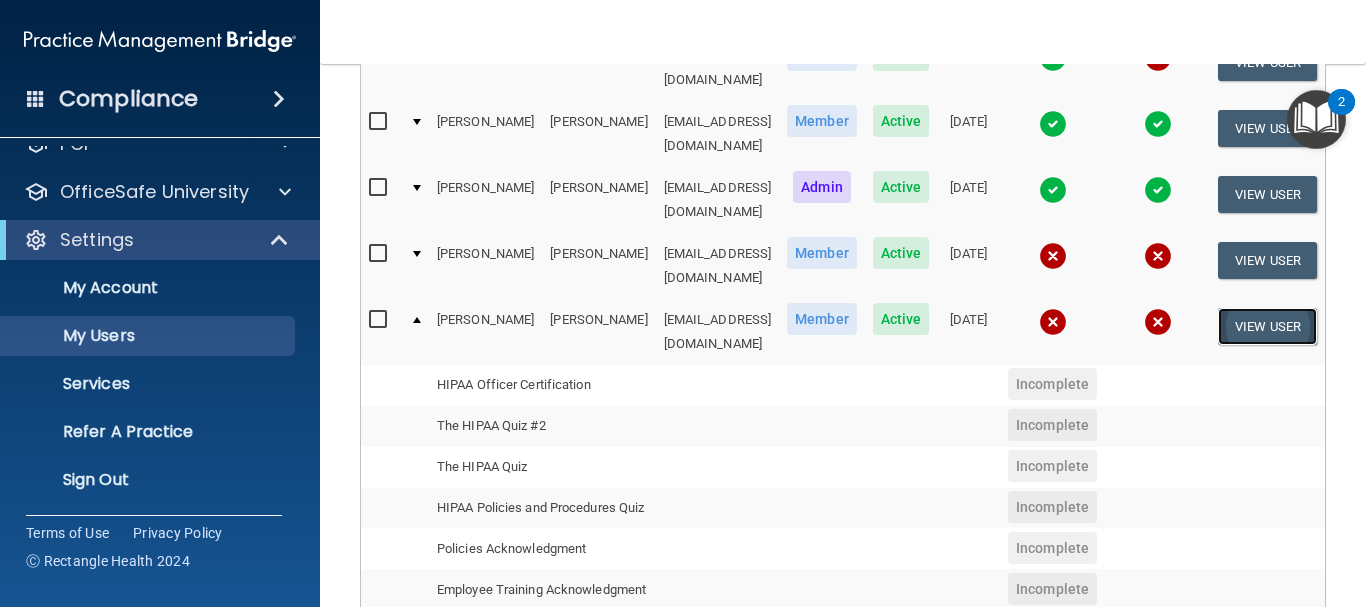 click on "View User" at bounding box center (1267, 326) 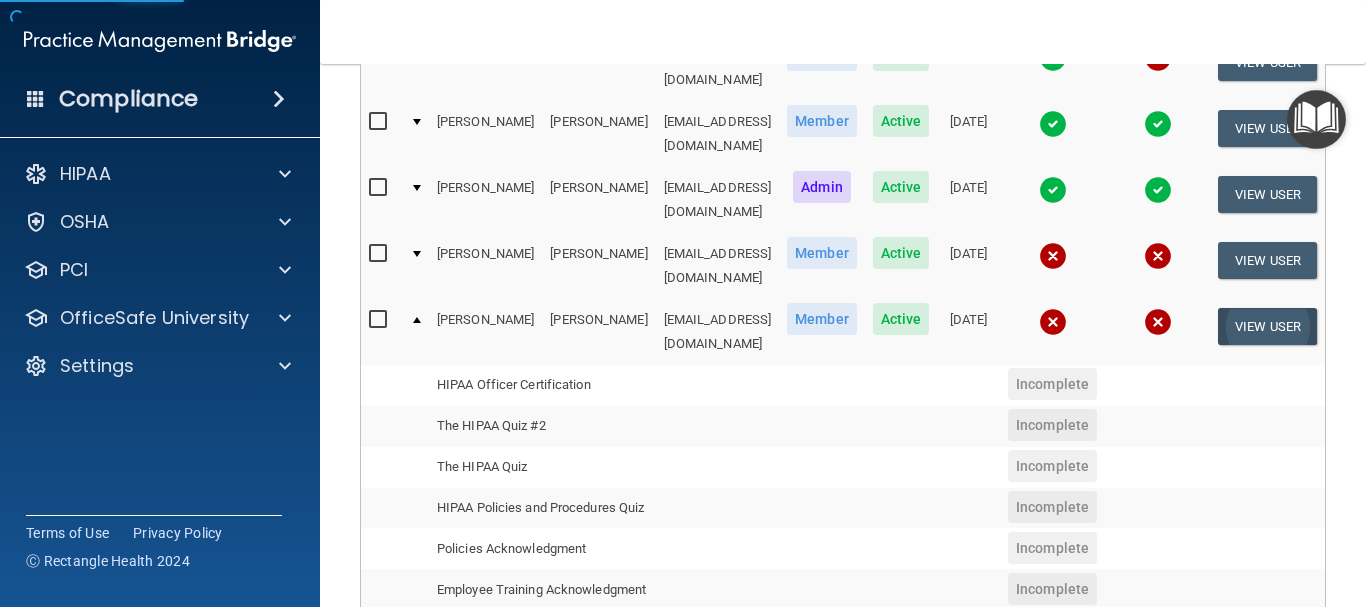 select on "practice_member" 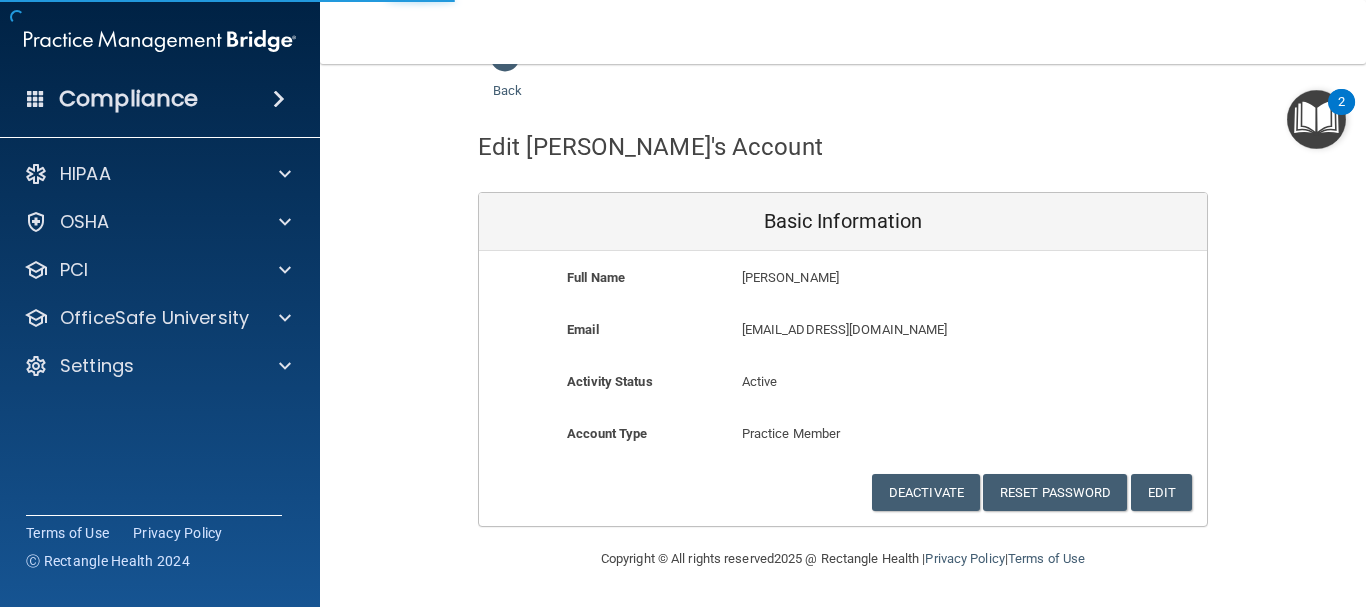 scroll, scrollTop: 0, scrollLeft: 0, axis: both 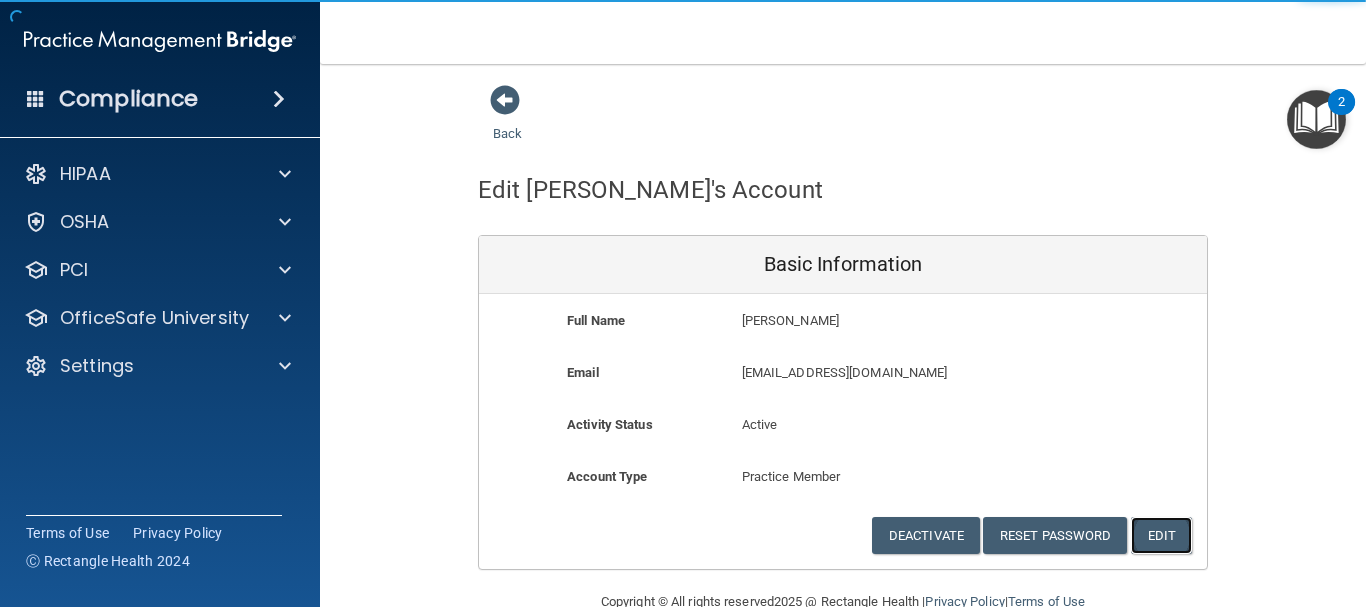 click on "Edit" at bounding box center [1161, 535] 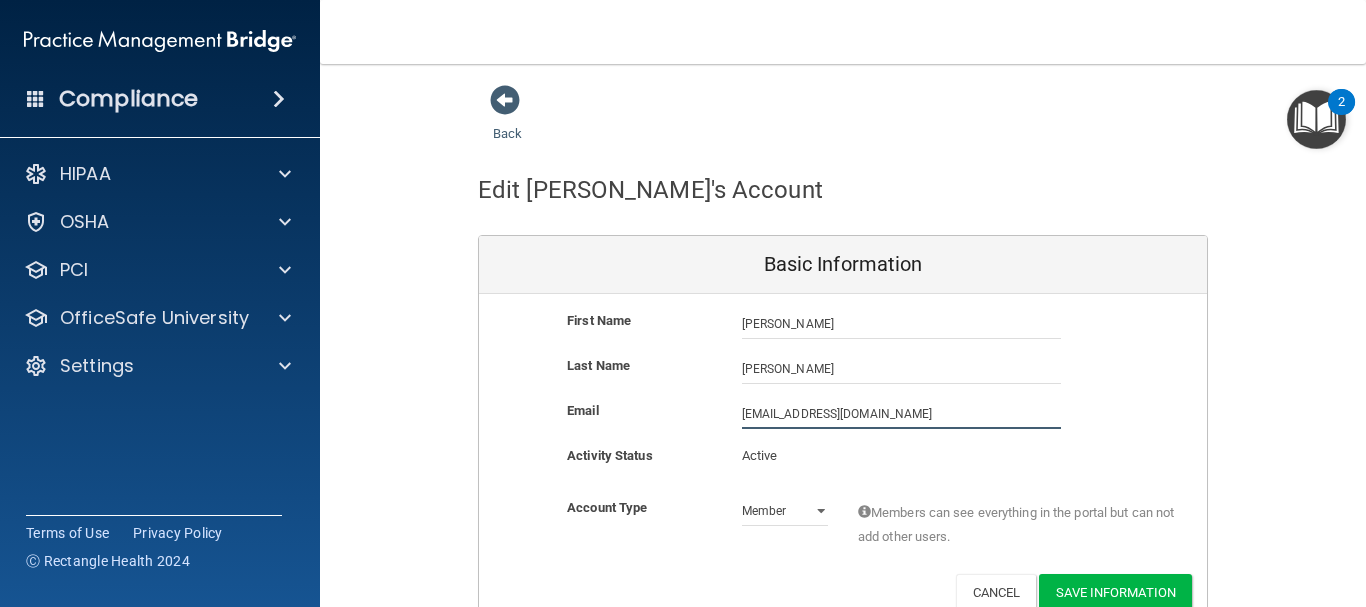 click on "[EMAIL_ADDRESS][DOMAIN_NAME]" at bounding box center [901, 414] 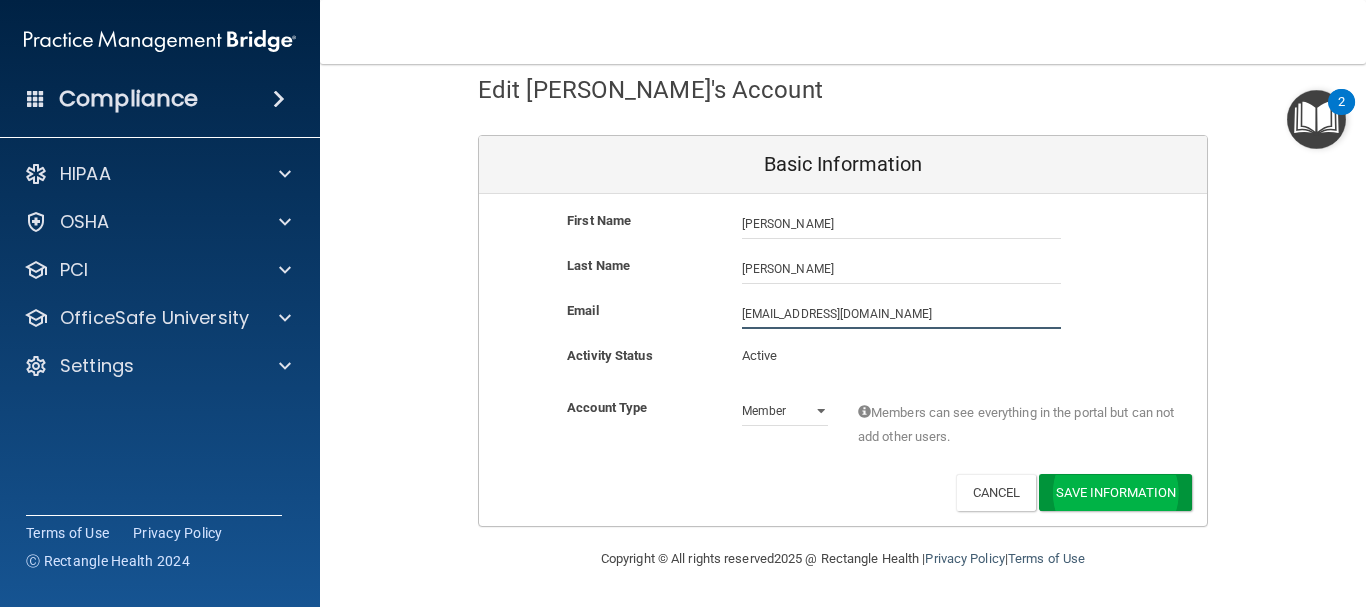 type on "[EMAIL_ADDRESS][DOMAIN_NAME]" 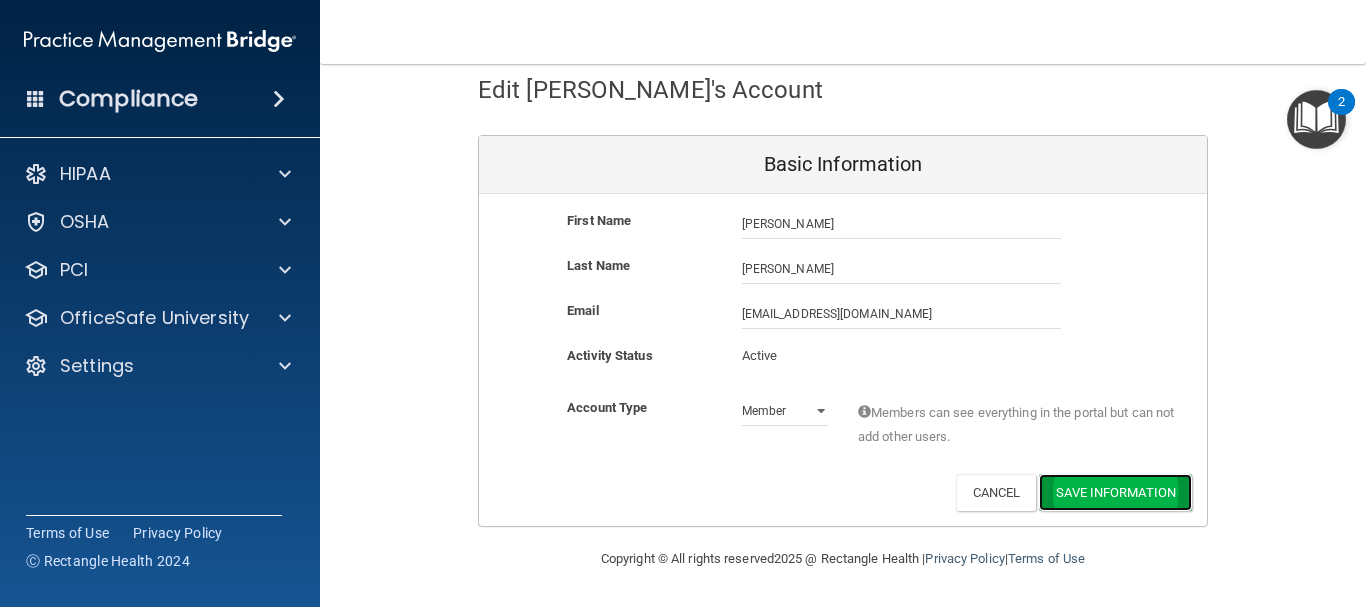 click on "Save Information" at bounding box center (1115, 492) 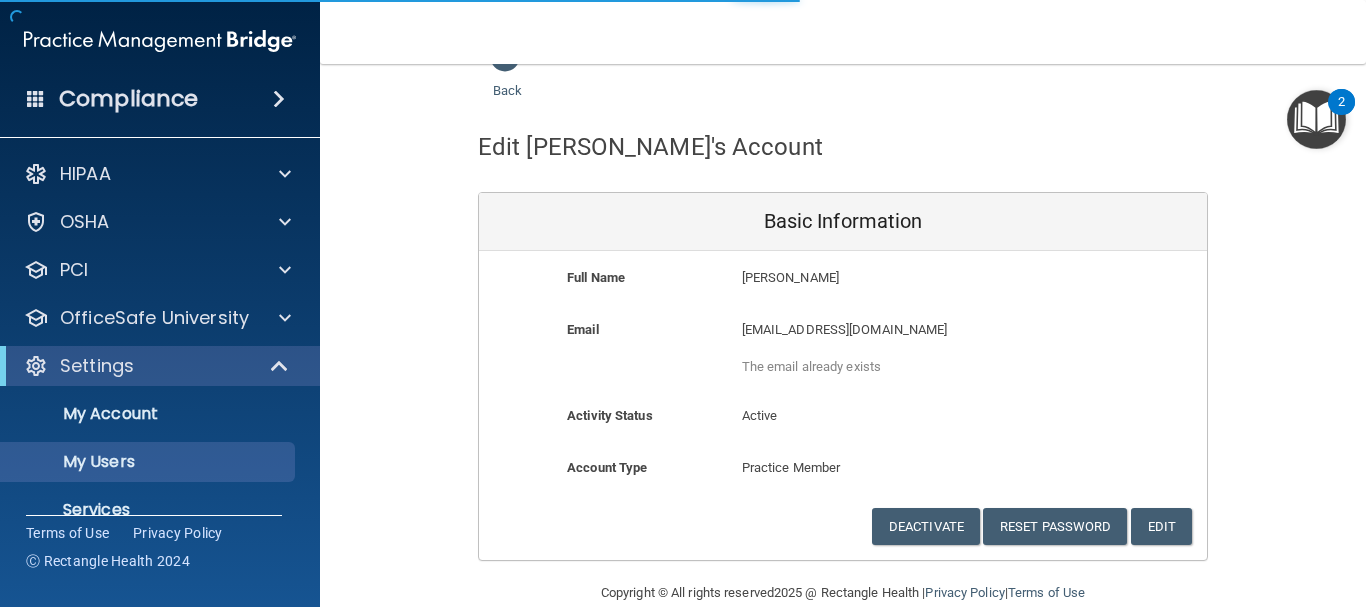select on "20" 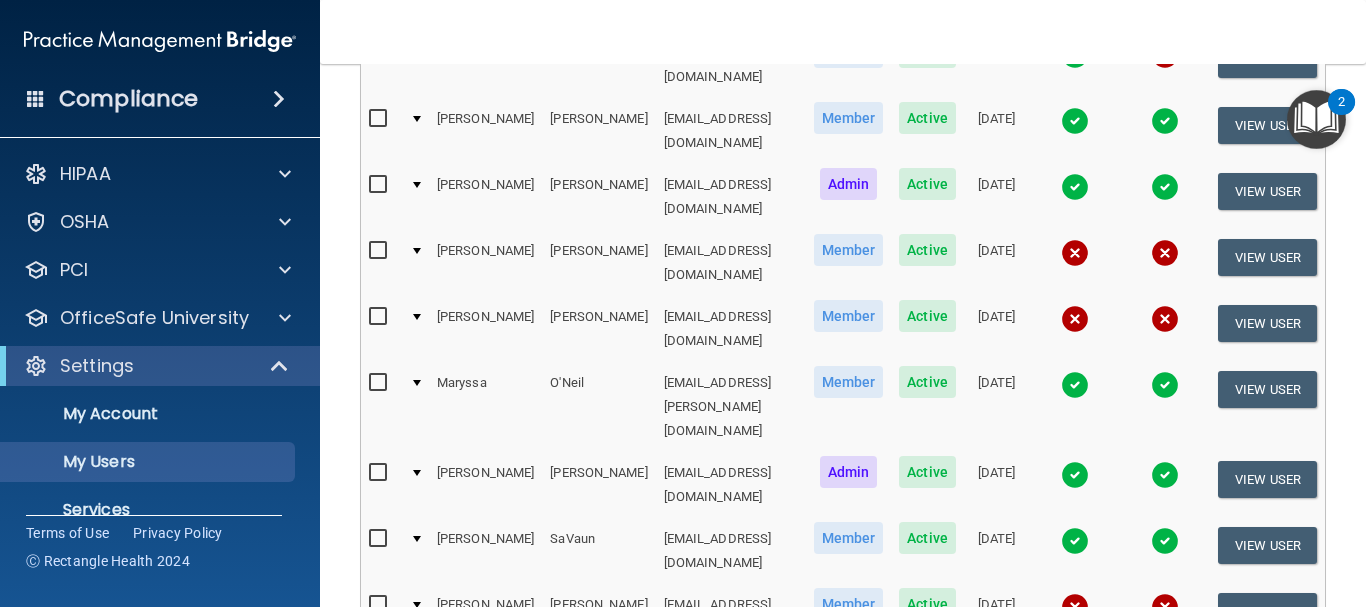 scroll, scrollTop: 646, scrollLeft: 0, axis: vertical 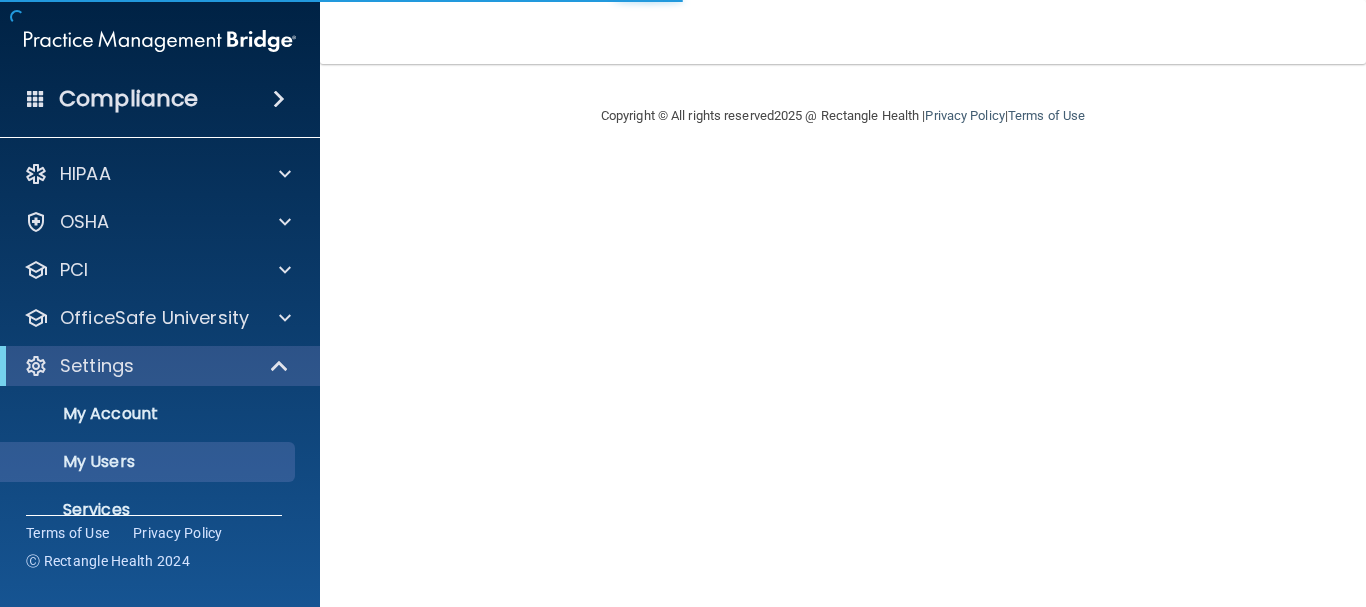 select on "20" 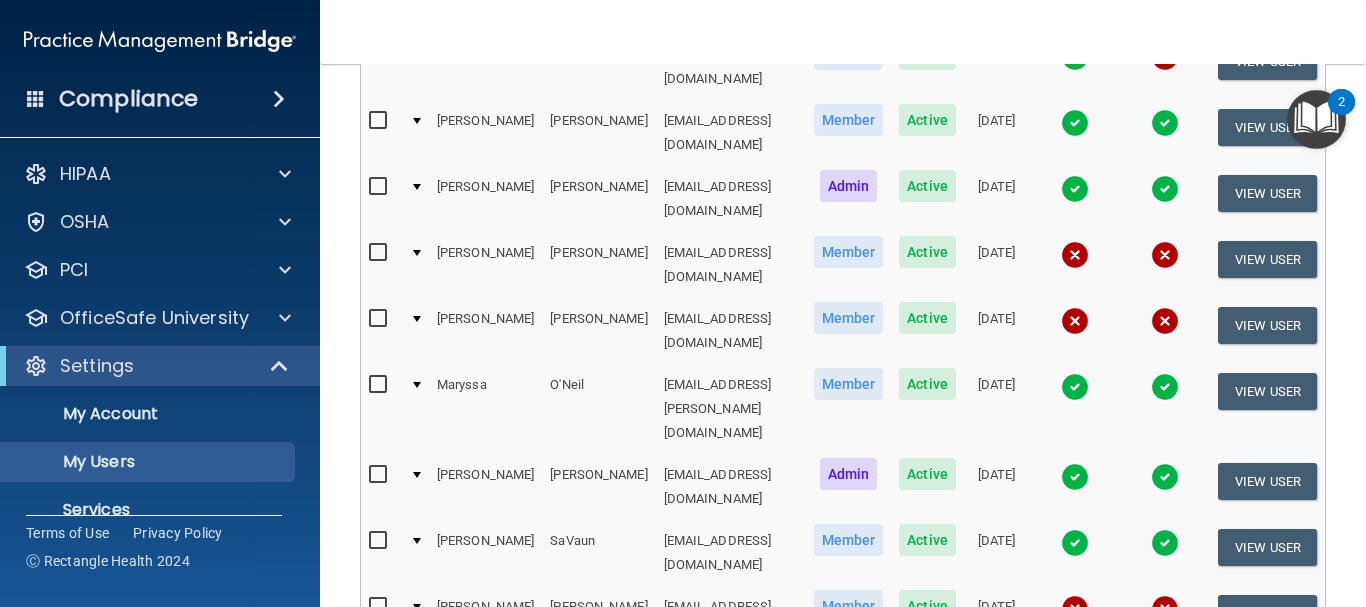 scroll, scrollTop: 653, scrollLeft: 0, axis: vertical 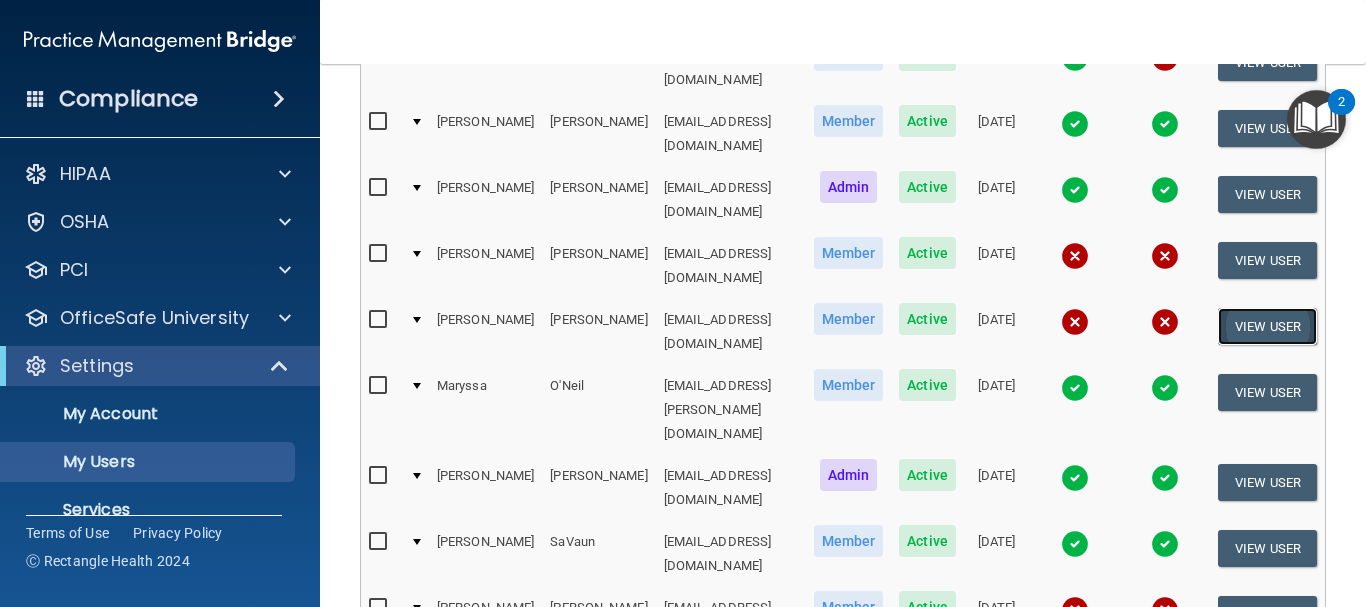 click on "View User" at bounding box center (1267, 326) 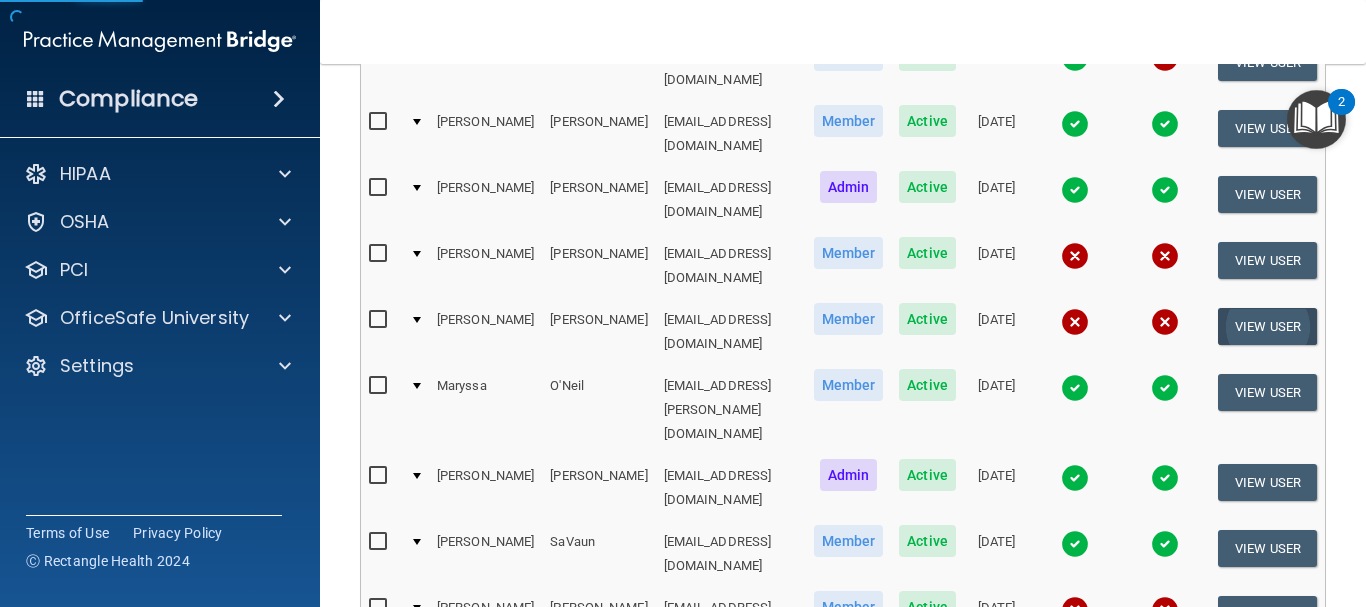 scroll, scrollTop: 0, scrollLeft: 0, axis: both 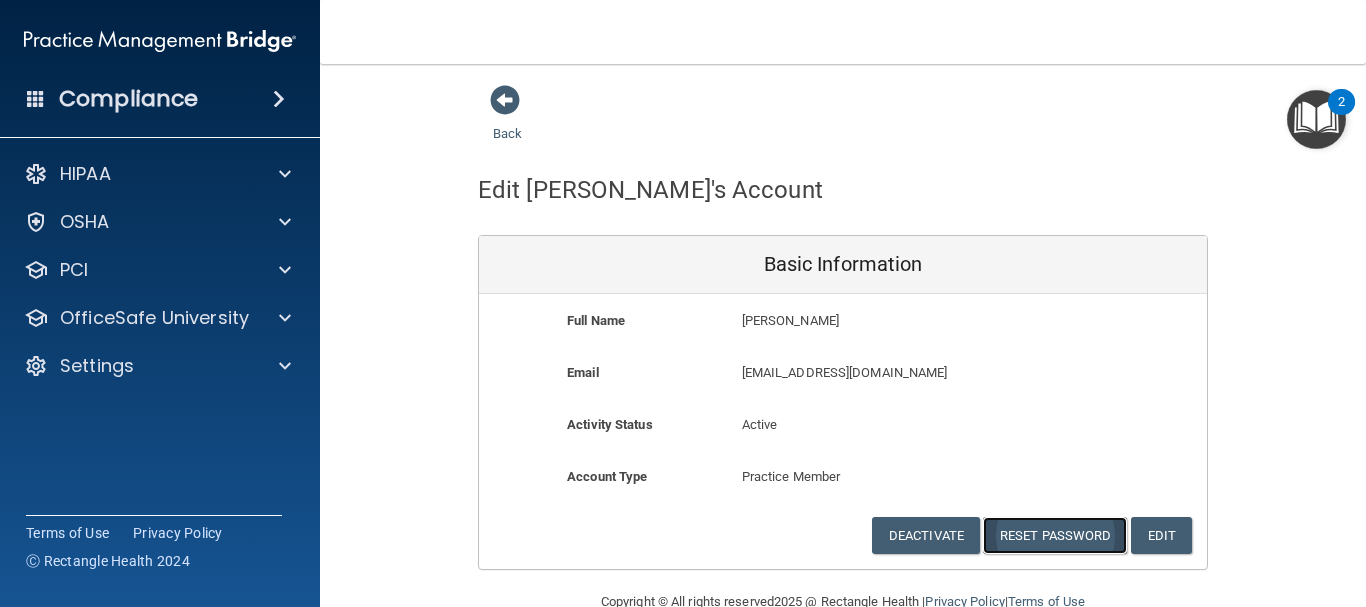 click on "Reset Password" at bounding box center [1055, 535] 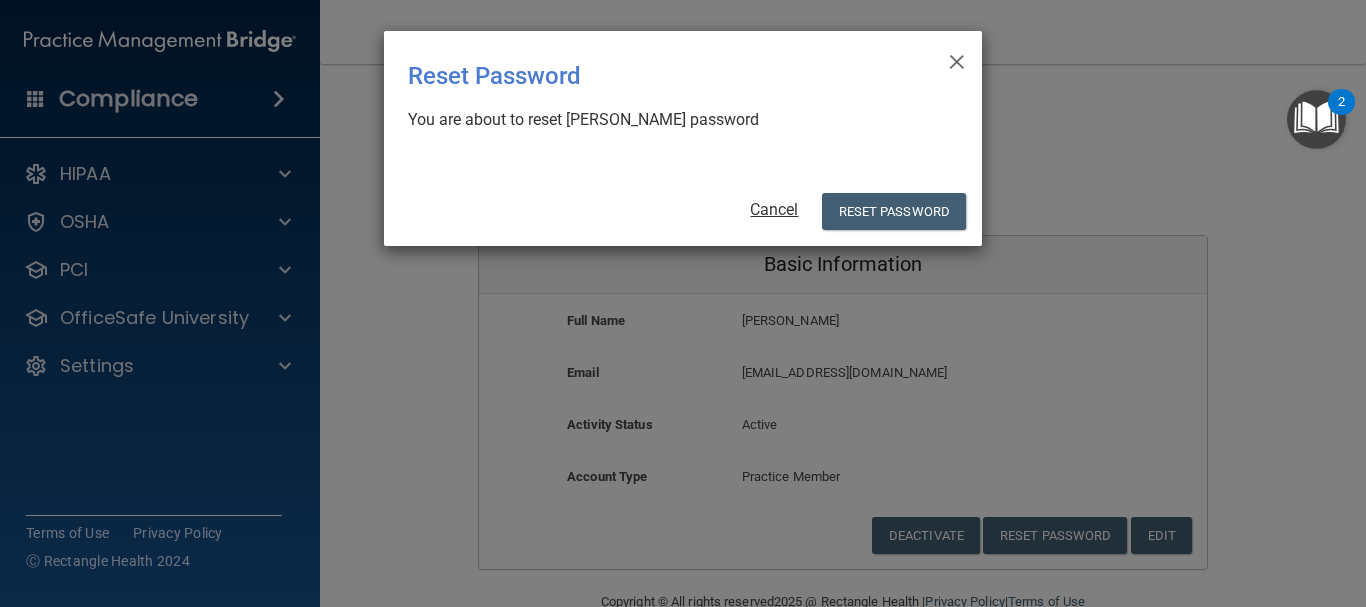 click on "Cancel" at bounding box center (774, 209) 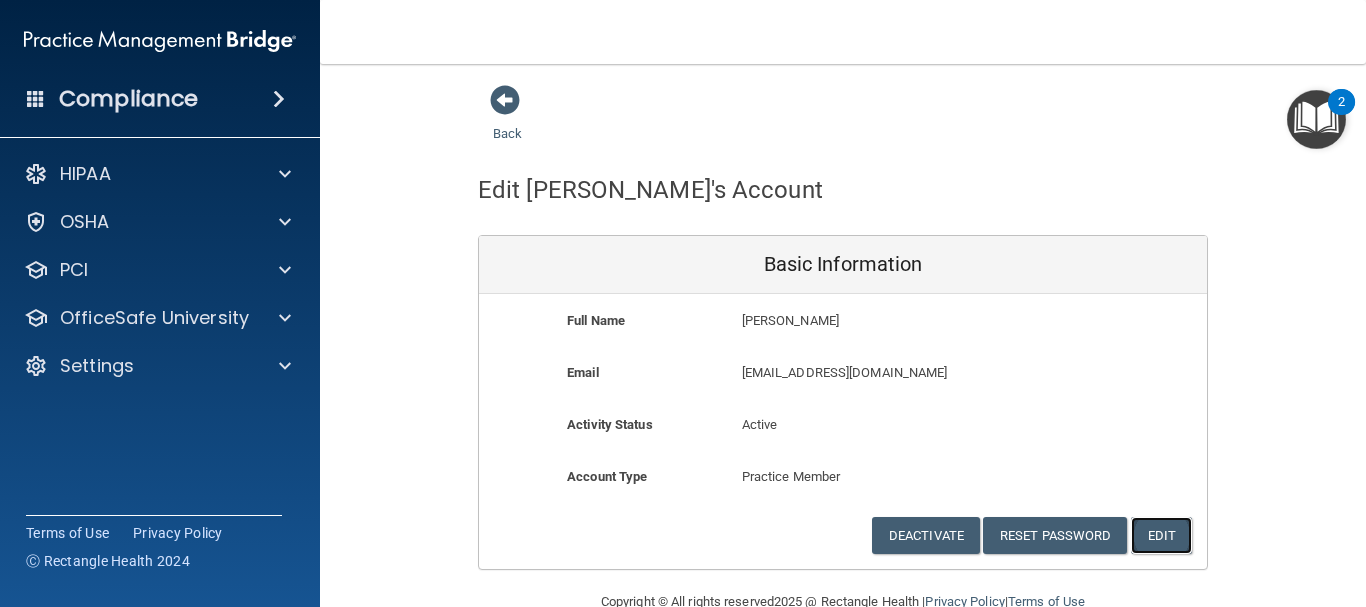 click on "Edit" at bounding box center [1161, 535] 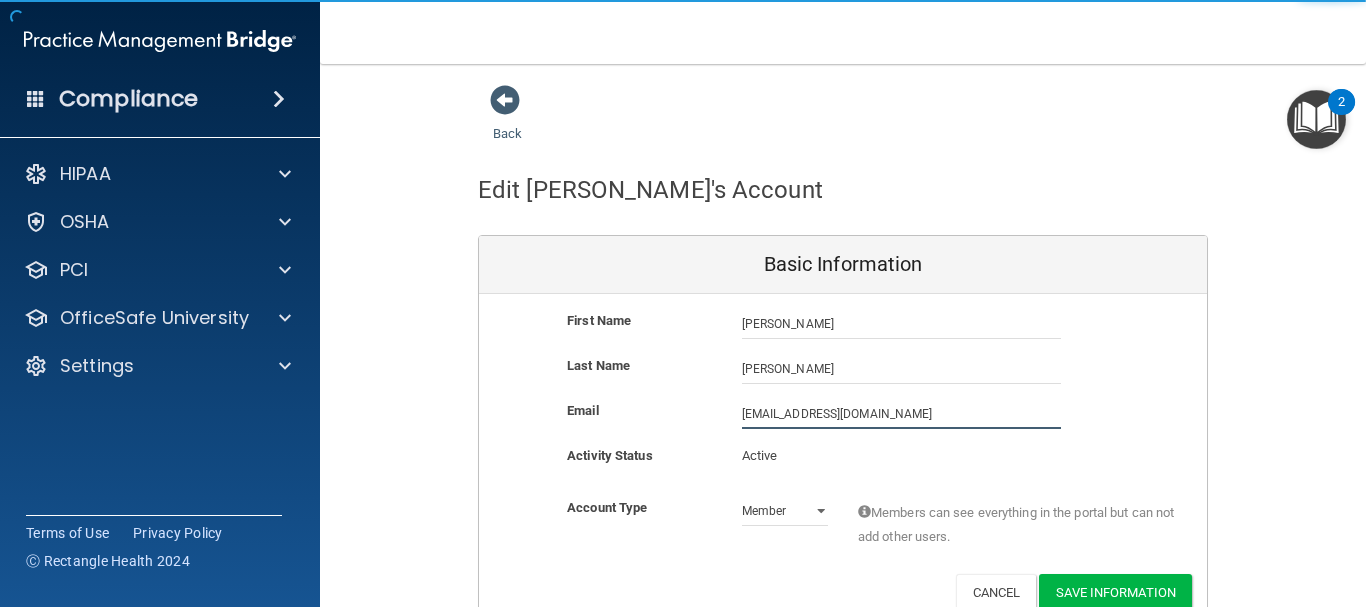 click on "[EMAIL_ADDRESS][DOMAIN_NAME]" at bounding box center (901, 414) 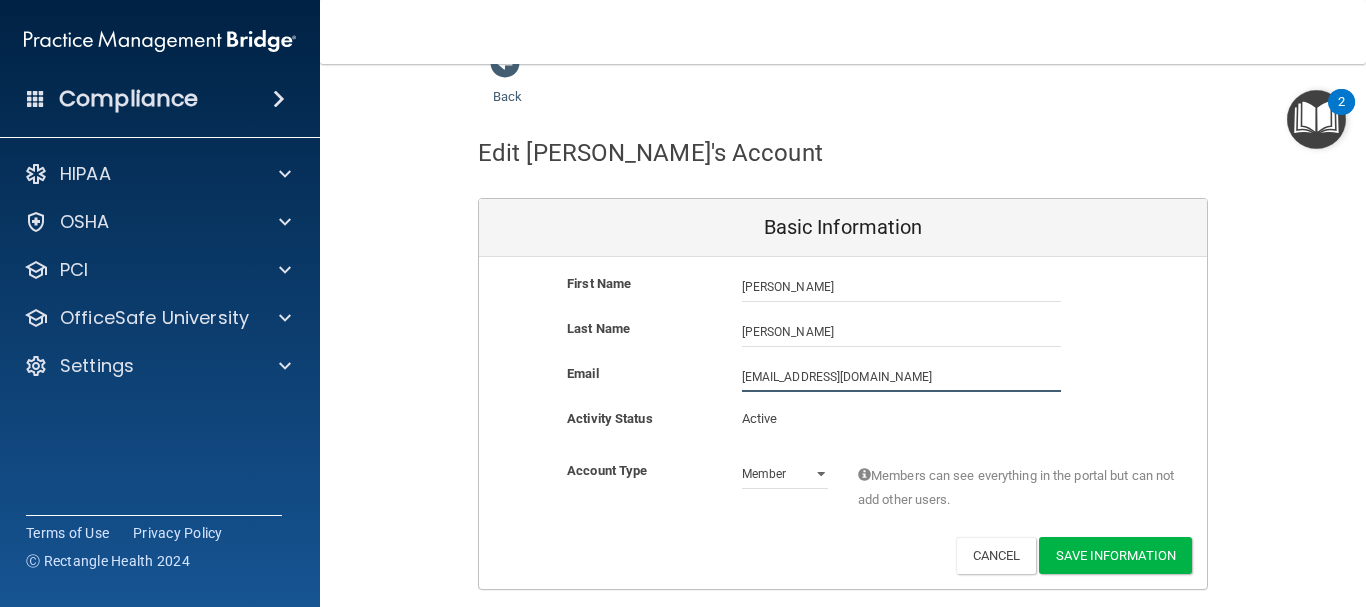 scroll, scrollTop: 86, scrollLeft: 0, axis: vertical 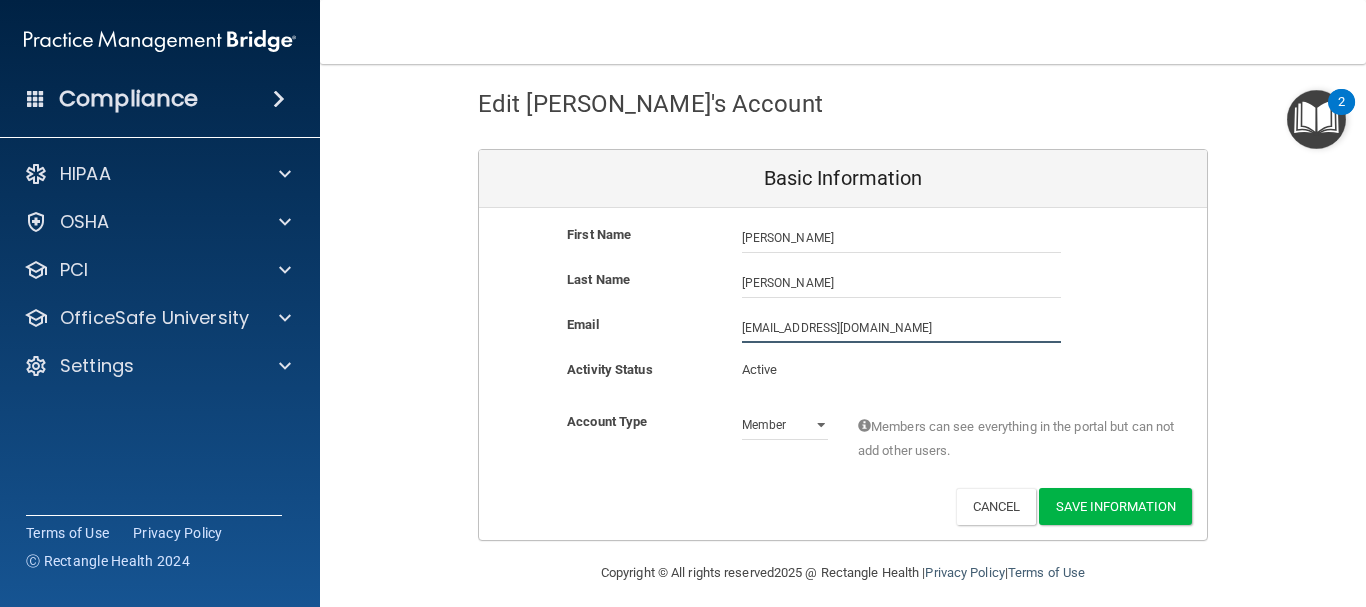 type on "[EMAIL_ADDRESS][DOMAIN_NAME]" 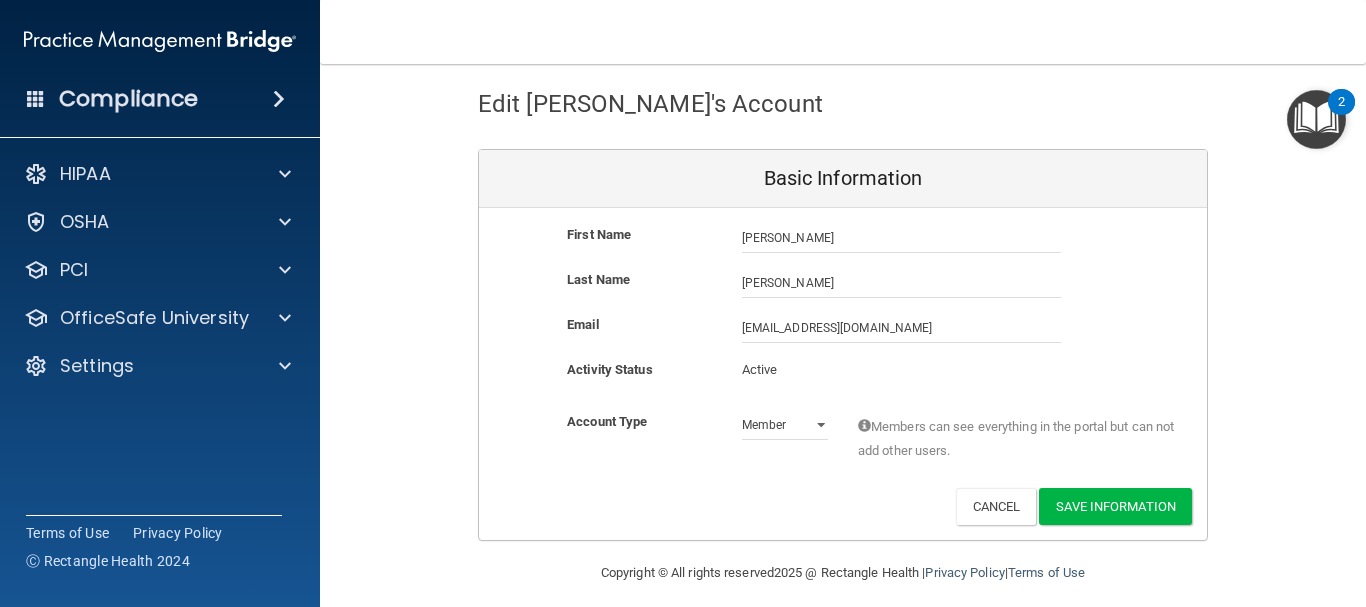 click on "Members can see everything in the portal but can not add other users." at bounding box center [1017, 439] 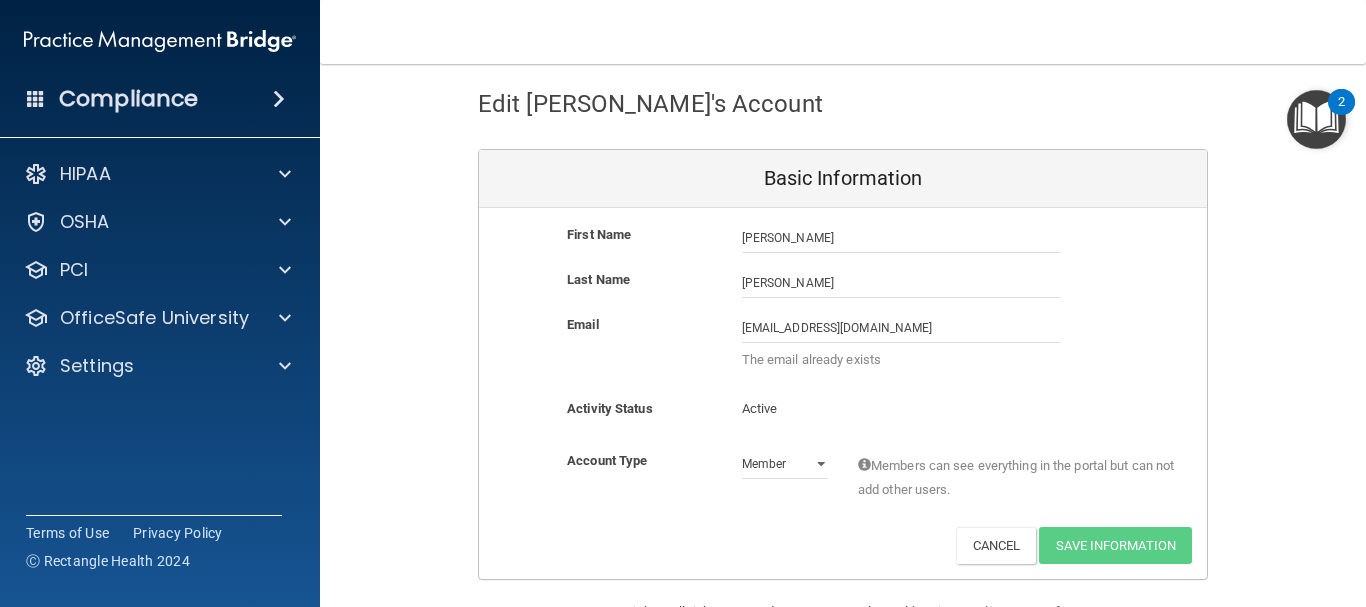 click on "Activity Status            Active           Active" at bounding box center [843, 415] 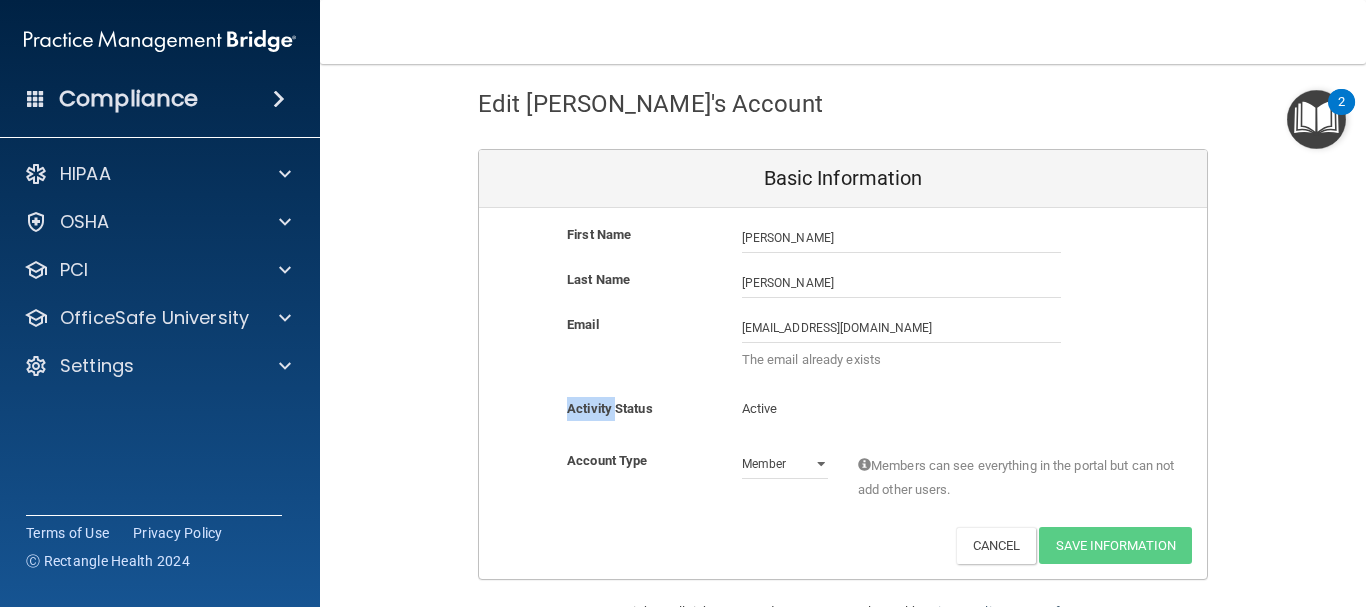 click on "Activity Status            Active           Active" at bounding box center (843, 415) 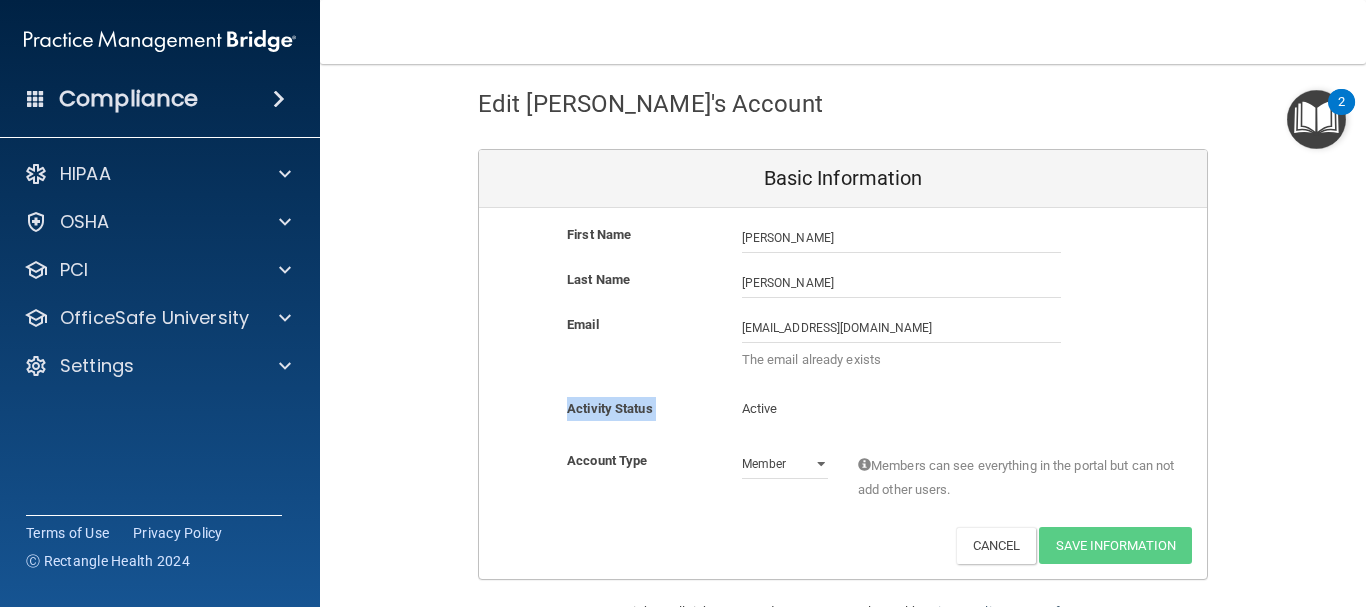 click on "Activity Status            Active           Active" at bounding box center [843, 415] 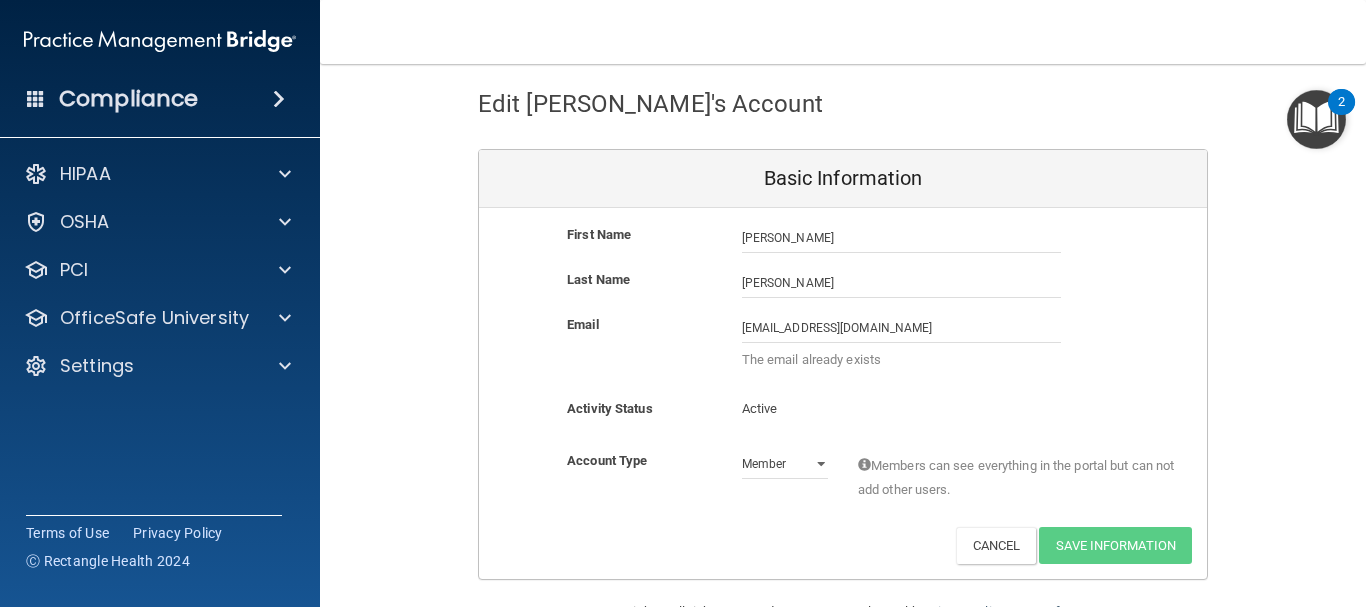 click on "Activity Status            Active           Active" at bounding box center [843, 415] 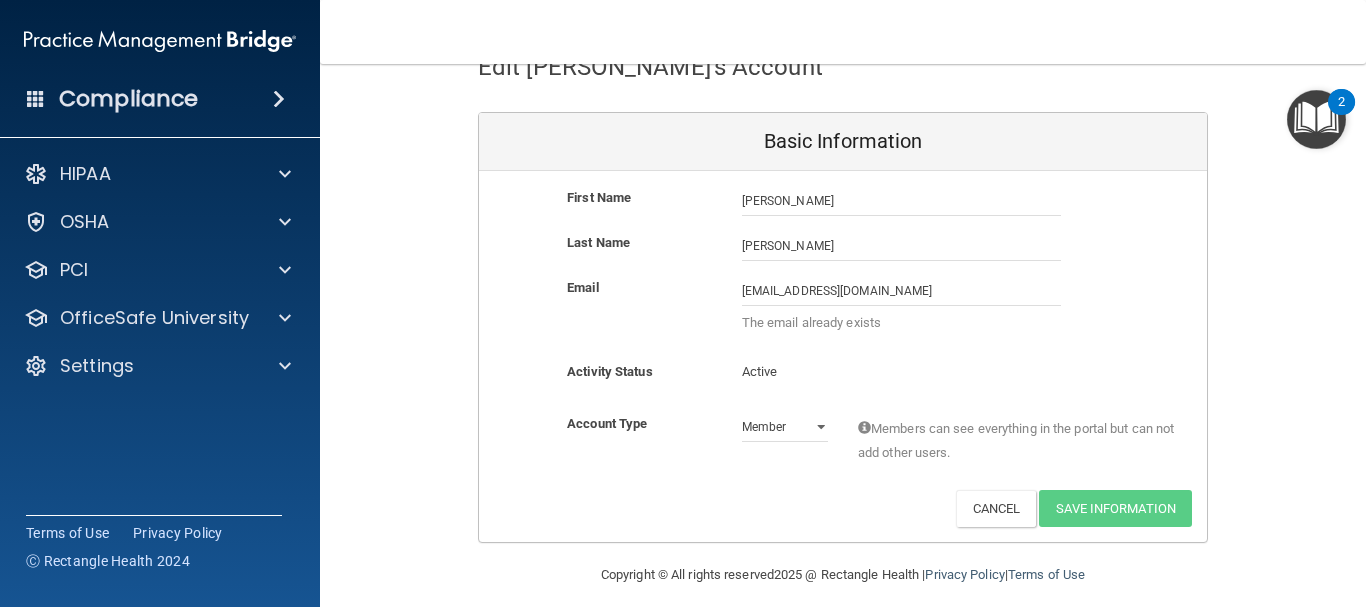 scroll, scrollTop: 132, scrollLeft: 0, axis: vertical 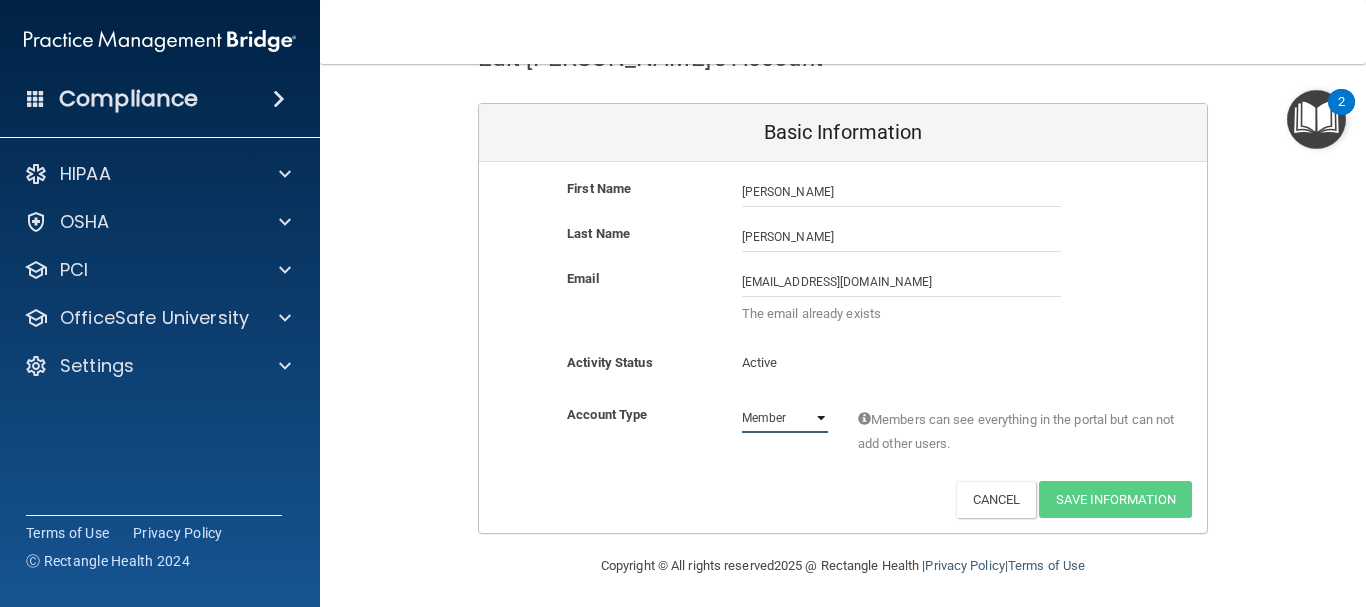 click on "Admin  Member" at bounding box center (785, 418) 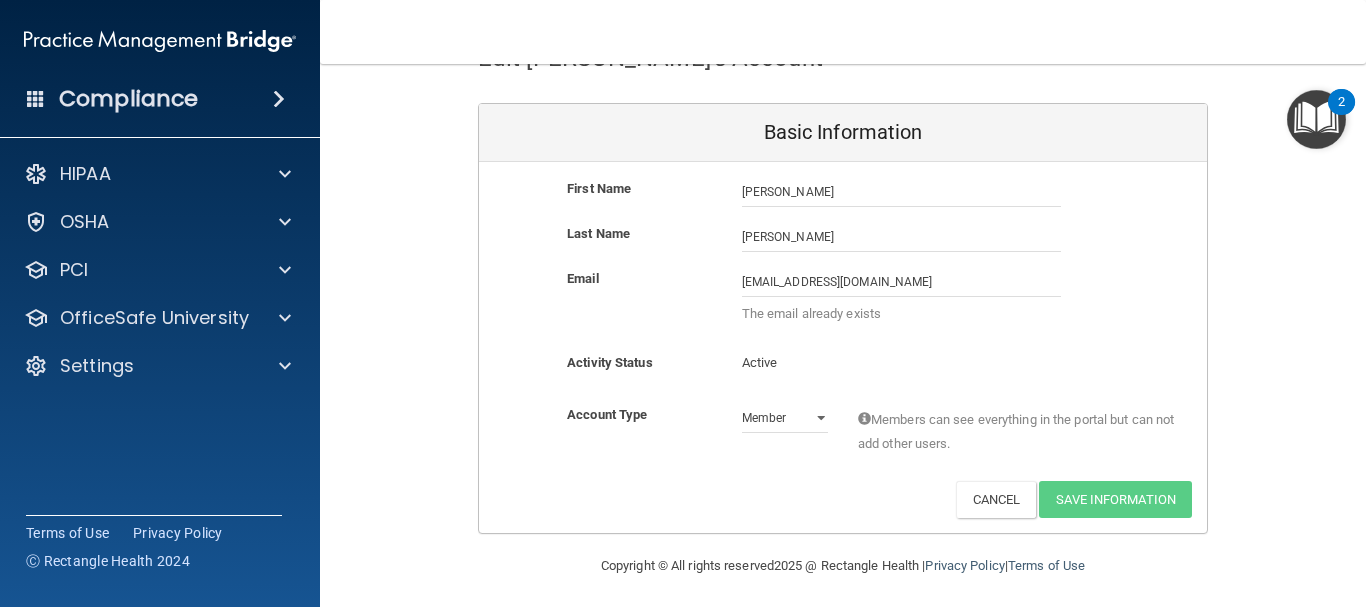click on "First Name       [PERSON_NAME]   [PERSON_NAME]                   Last Name       [PERSON_NAME]                     Email           [EMAIL_ADDRESS][DOMAIN_NAME]   [EMAIL_ADDRESS][DOMAIN_NAME]       The email already exists                 Activity Status            Active           Active                  Account Type          Practice Member                Admin  Member          Financial Institution          Business Associate Admin  Business Associate Member           Members can see everything in the portal but can not add other users.                      Deactivate    Reset Password   Edit     Cancel   Save Information" at bounding box center [843, 347] 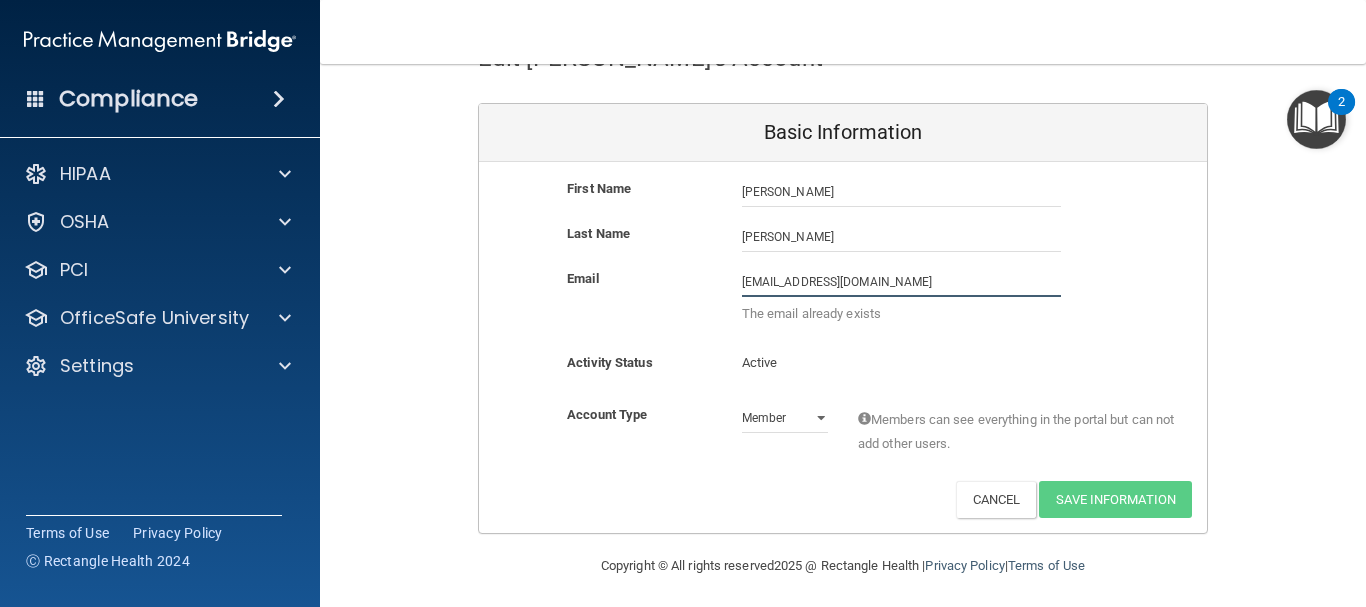 click on "[EMAIL_ADDRESS][DOMAIN_NAME]" at bounding box center (901, 282) 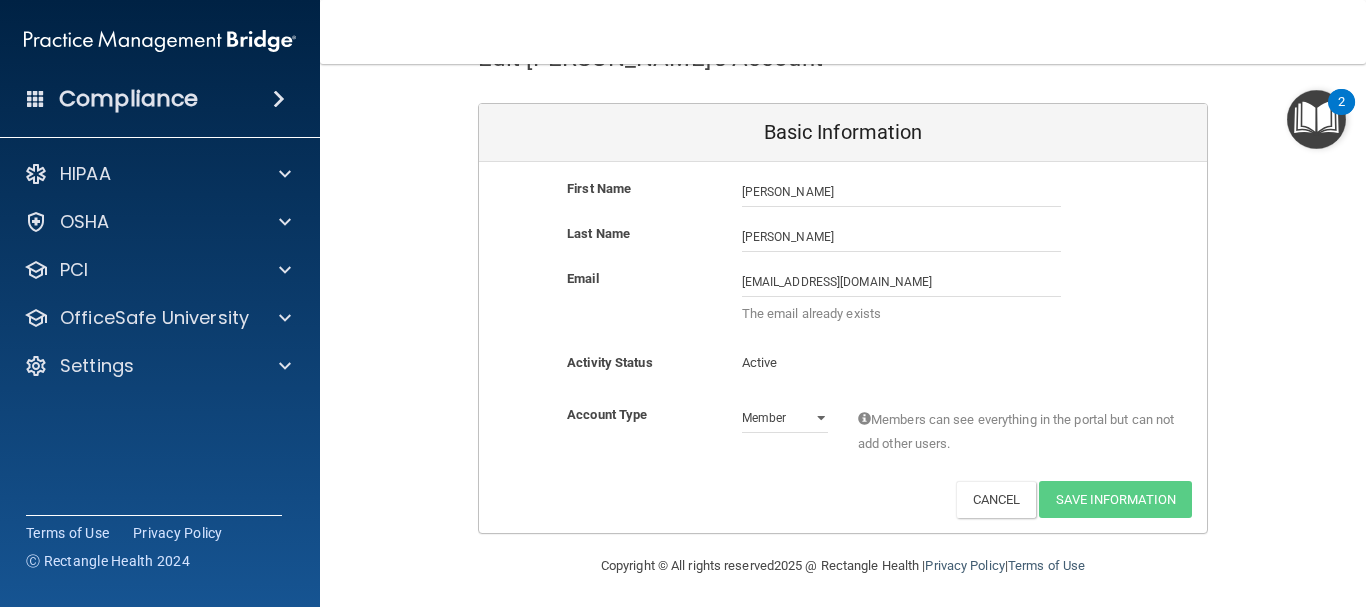 click on "First Name       [PERSON_NAME]   [PERSON_NAME]" at bounding box center [843, 199] 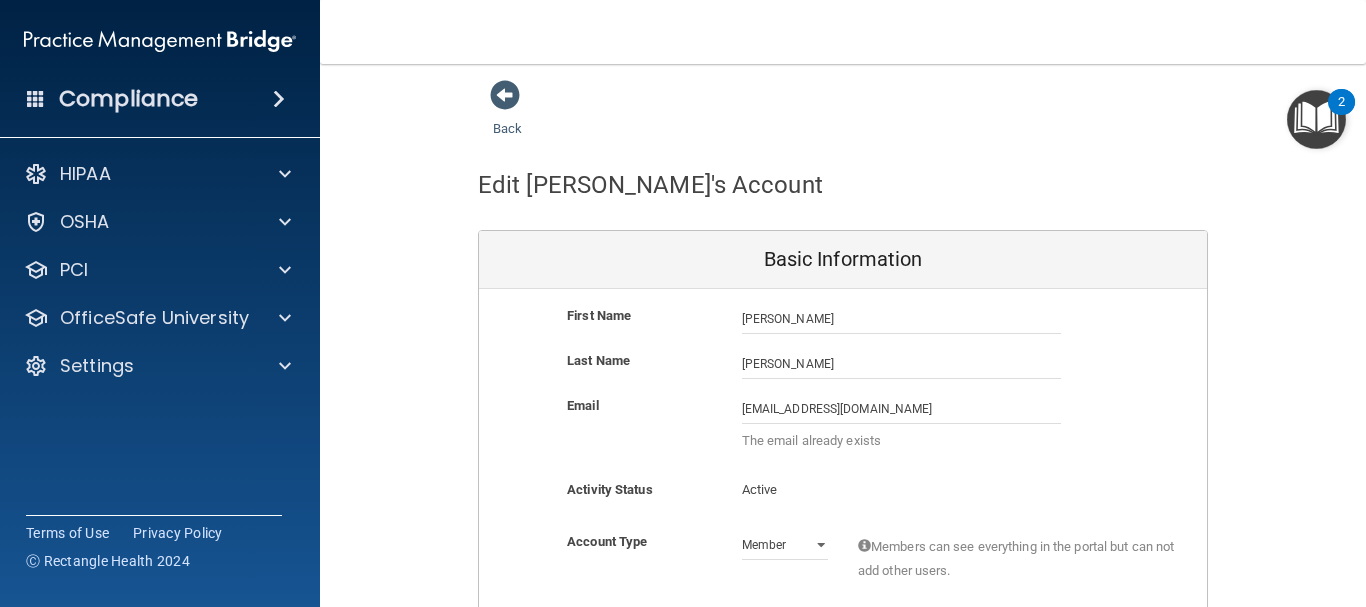 scroll, scrollTop: 0, scrollLeft: 0, axis: both 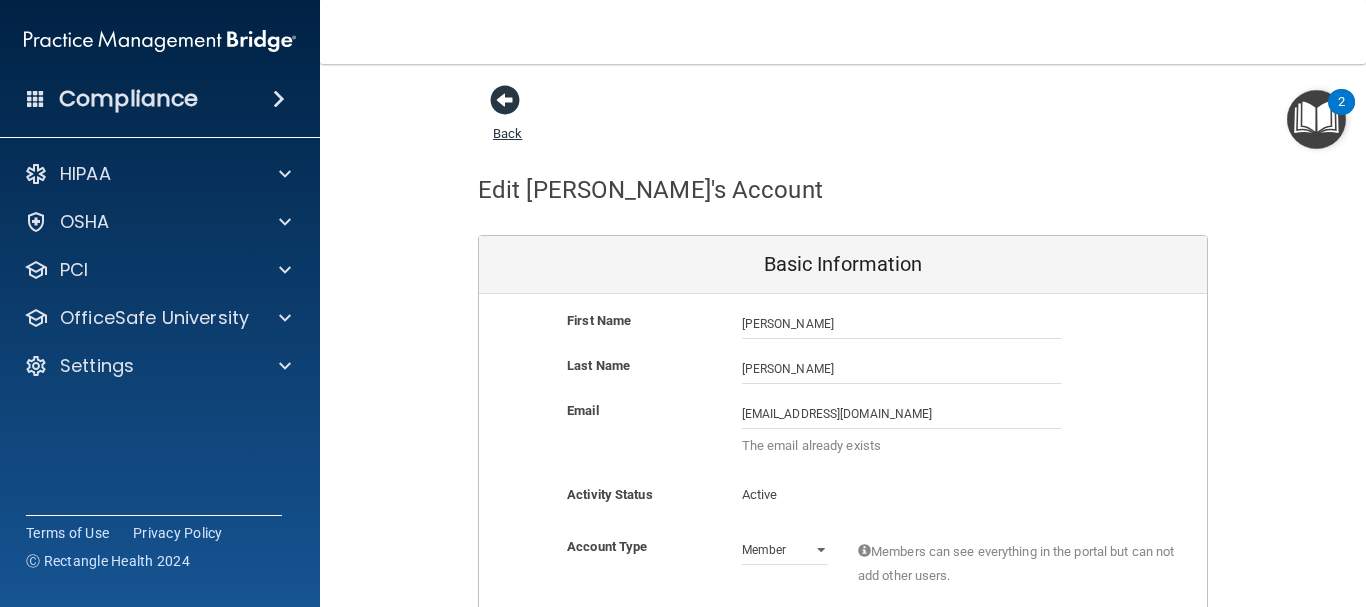 click at bounding box center [505, 100] 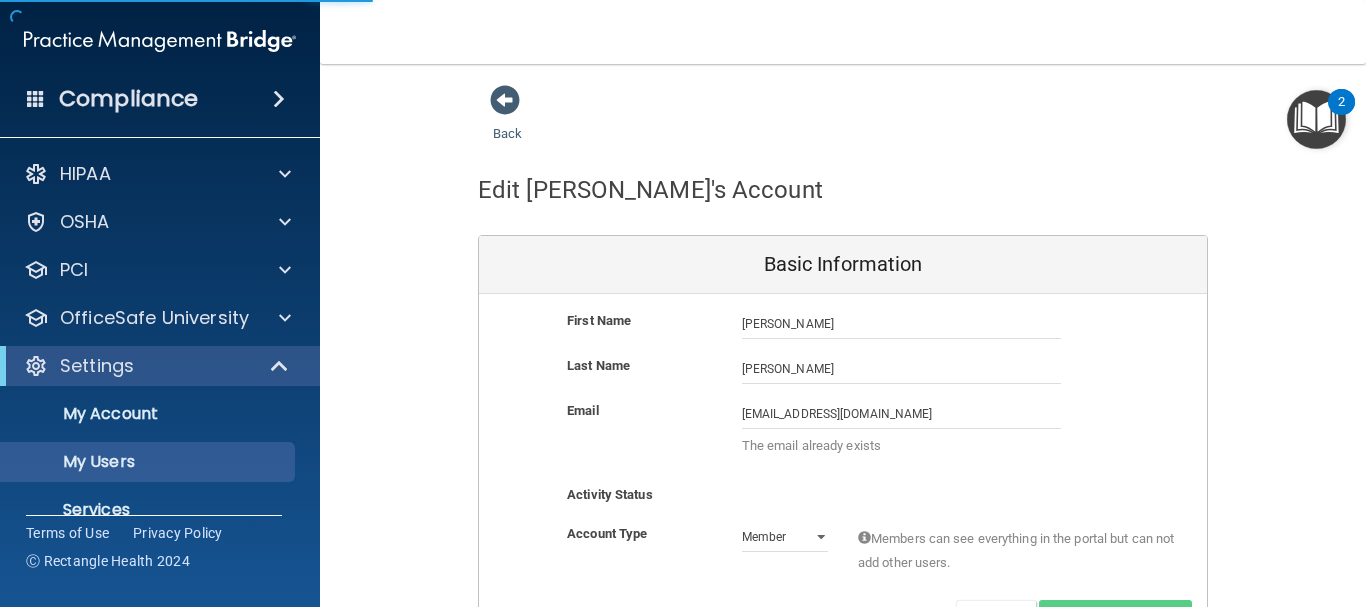 select on "20" 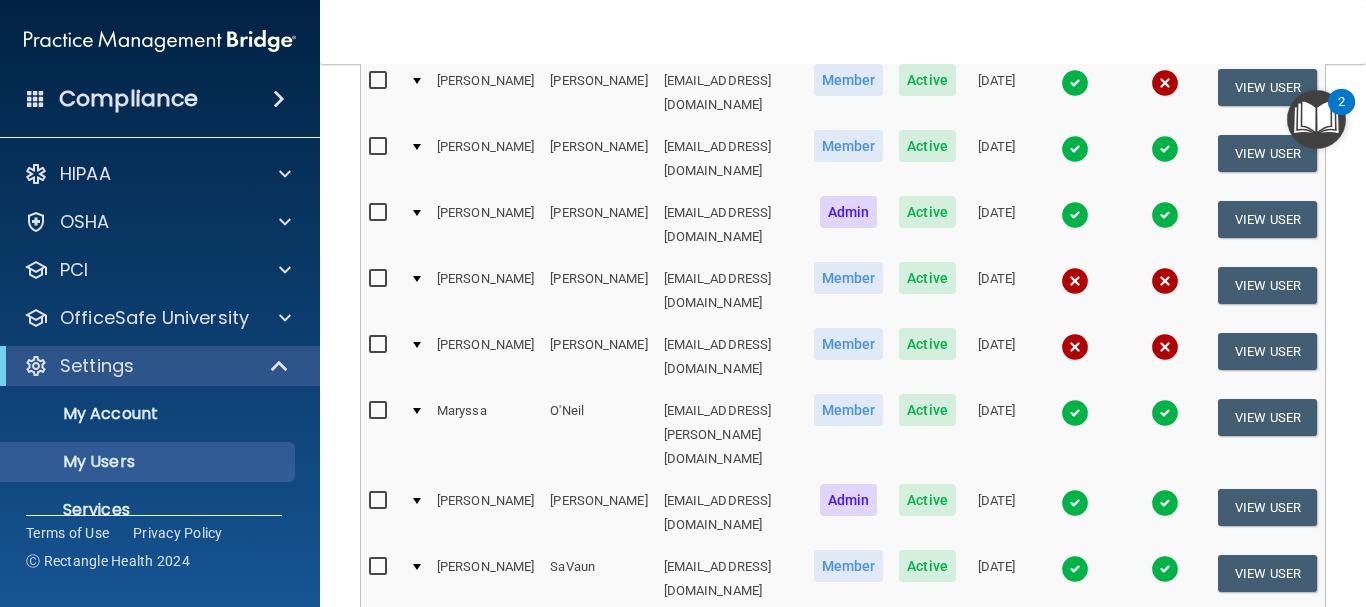 scroll, scrollTop: 630, scrollLeft: 0, axis: vertical 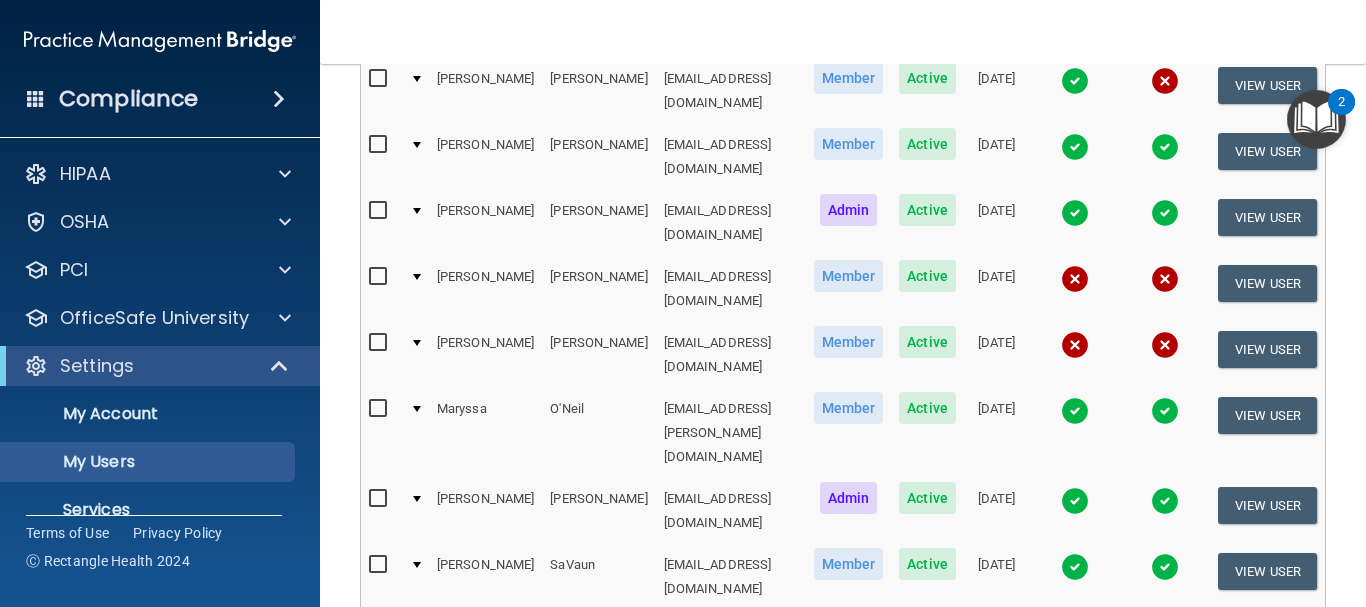 click at bounding box center (380, 343) 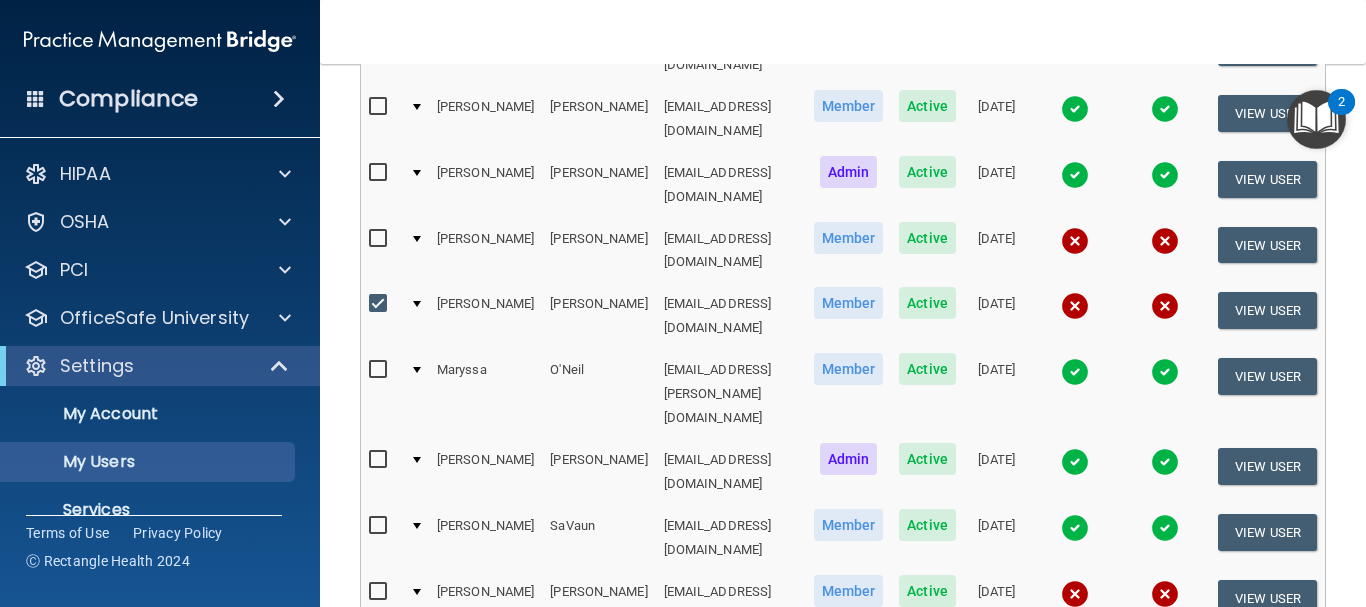 scroll, scrollTop: 682, scrollLeft: 0, axis: vertical 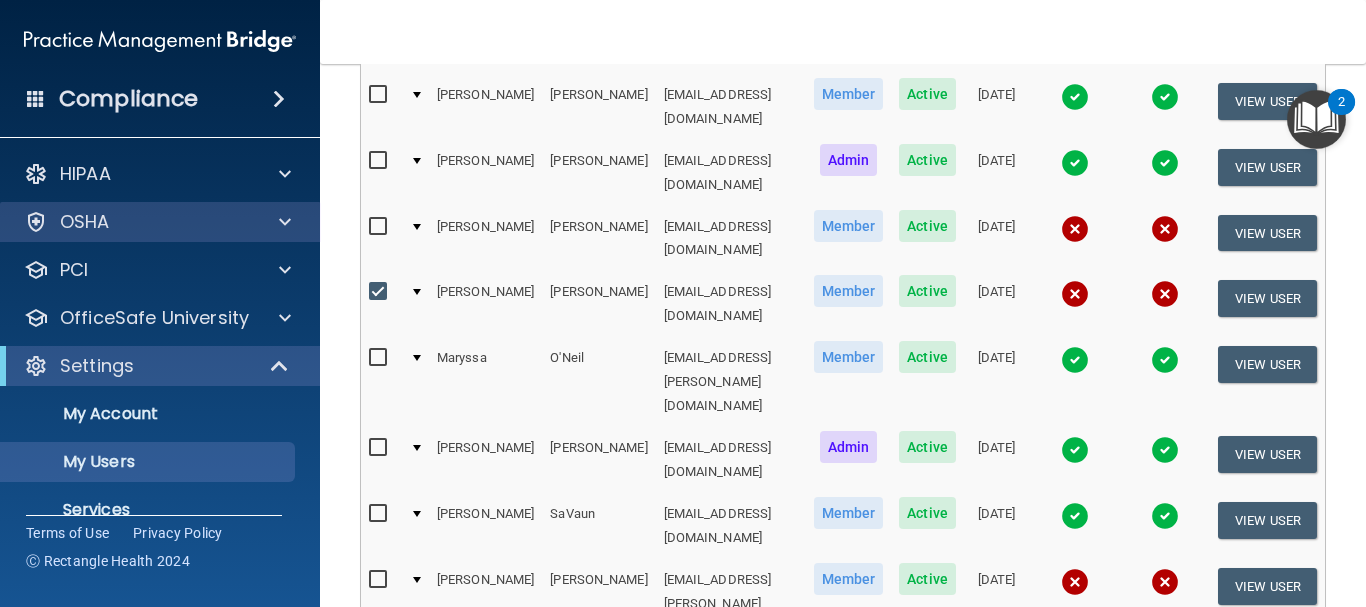 click on "OSHA" at bounding box center (160, 222) 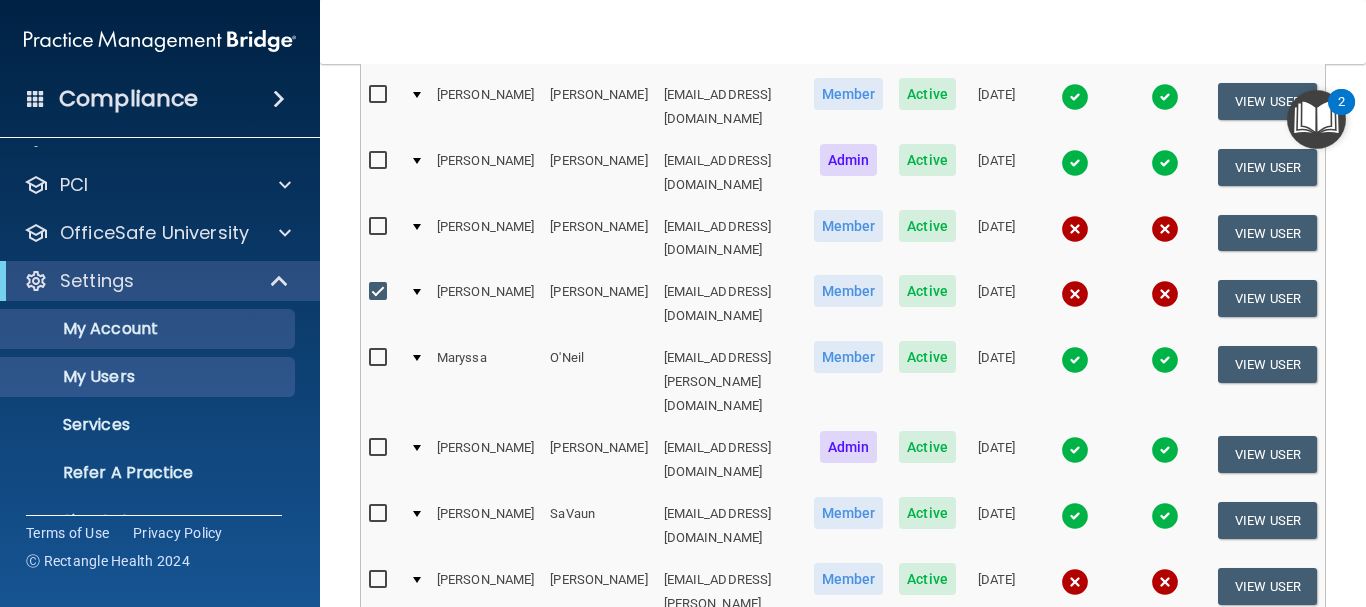 scroll, scrollTop: 127, scrollLeft: 0, axis: vertical 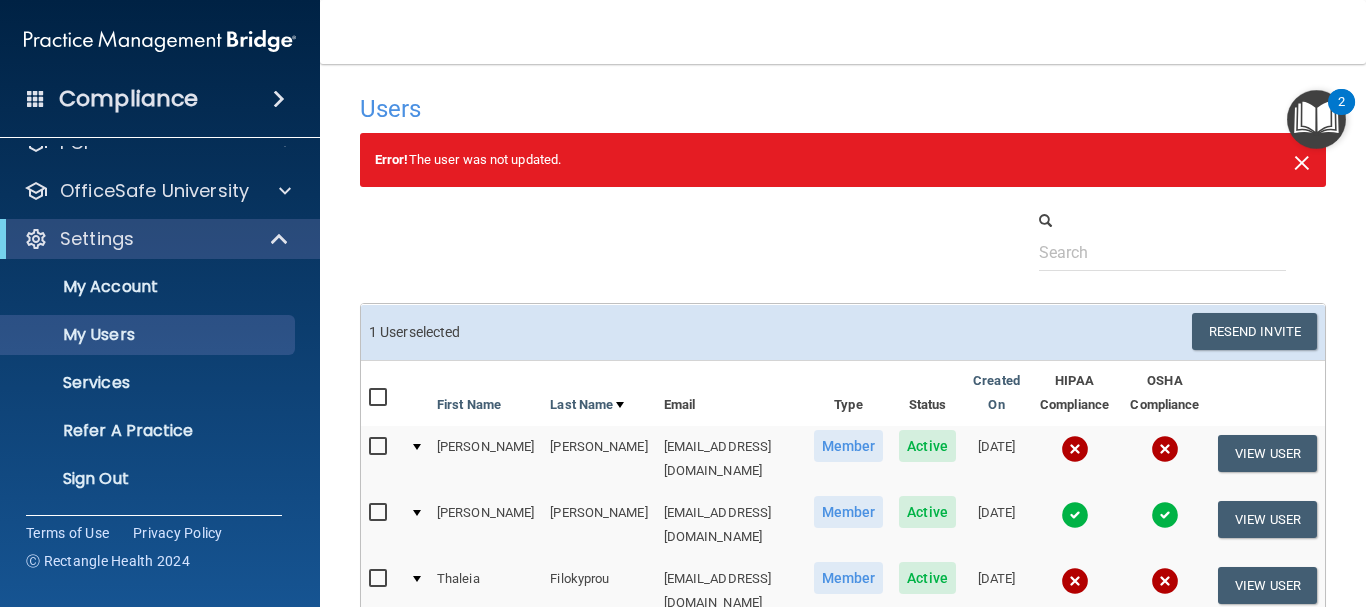 click on "×" at bounding box center [1302, 160] 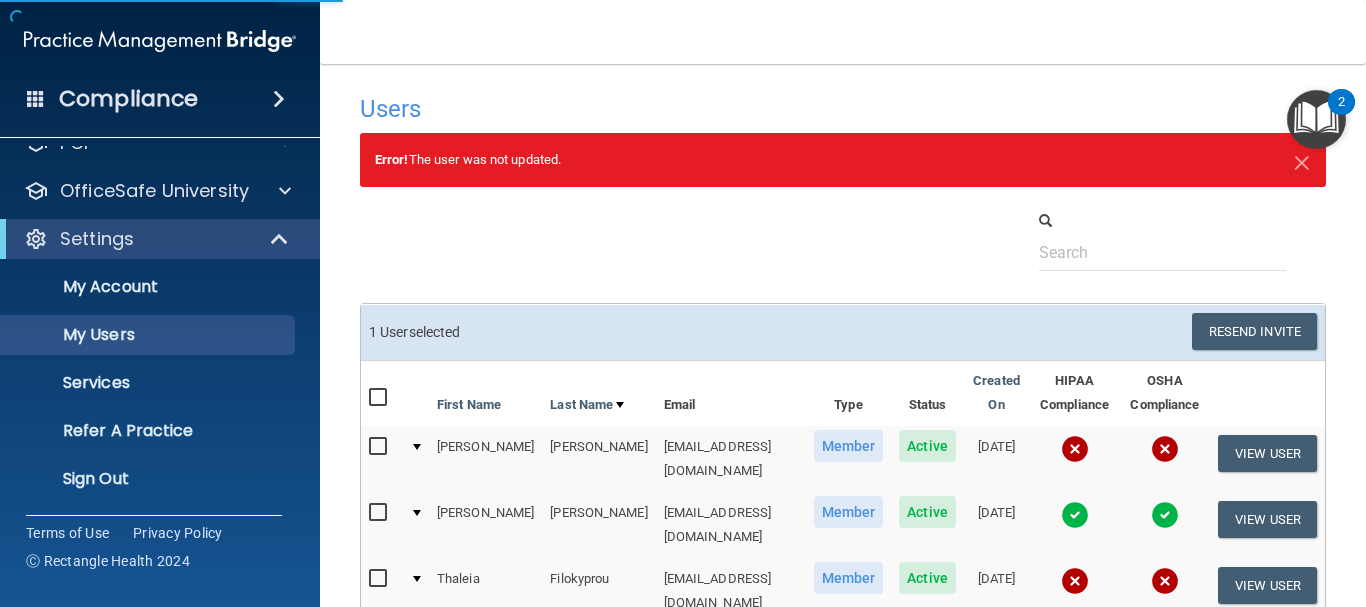 select on "20" 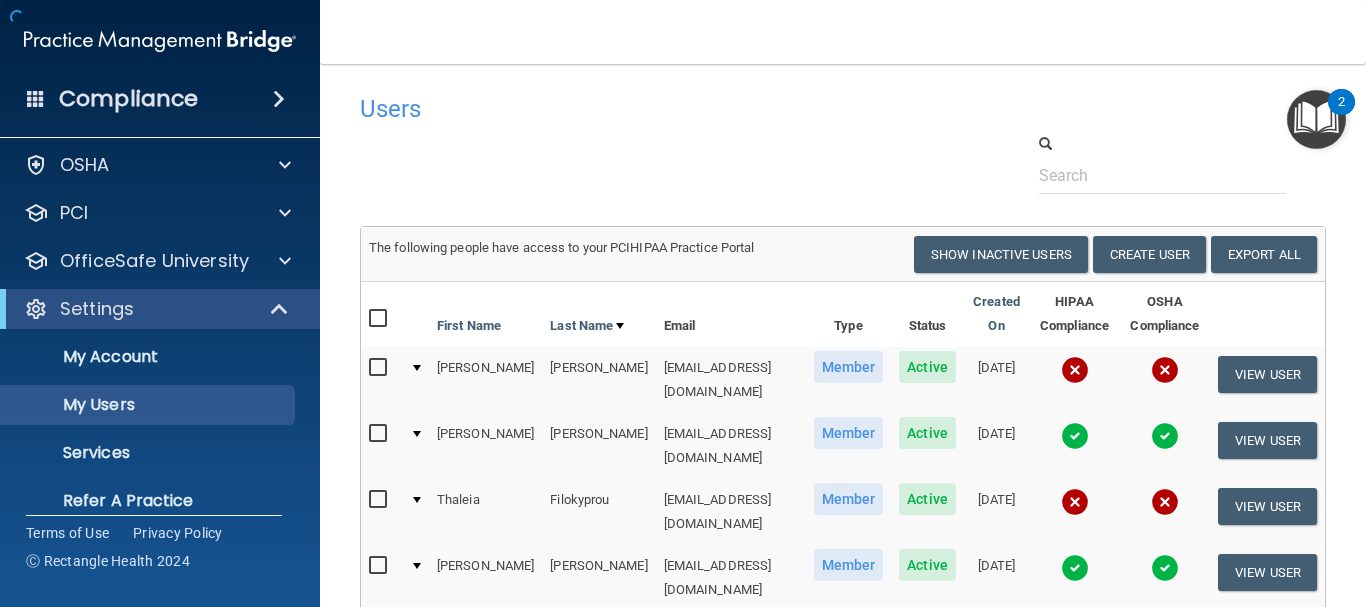 scroll, scrollTop: 0, scrollLeft: 0, axis: both 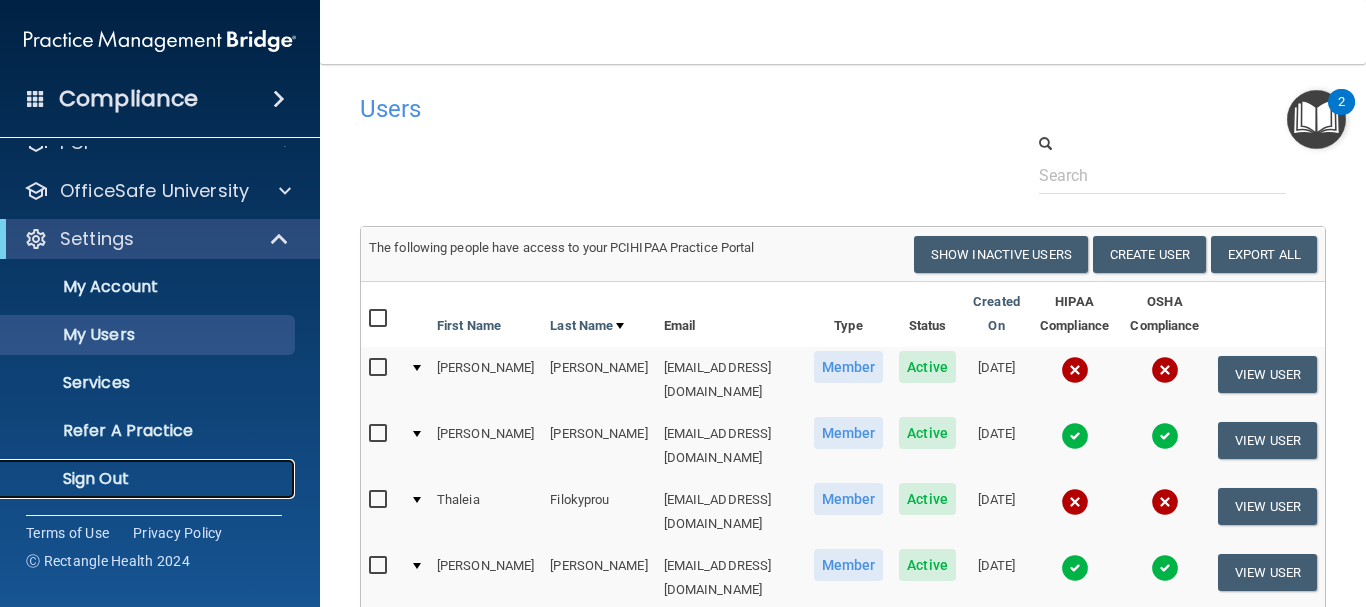 click on "Sign Out" at bounding box center (149, 479) 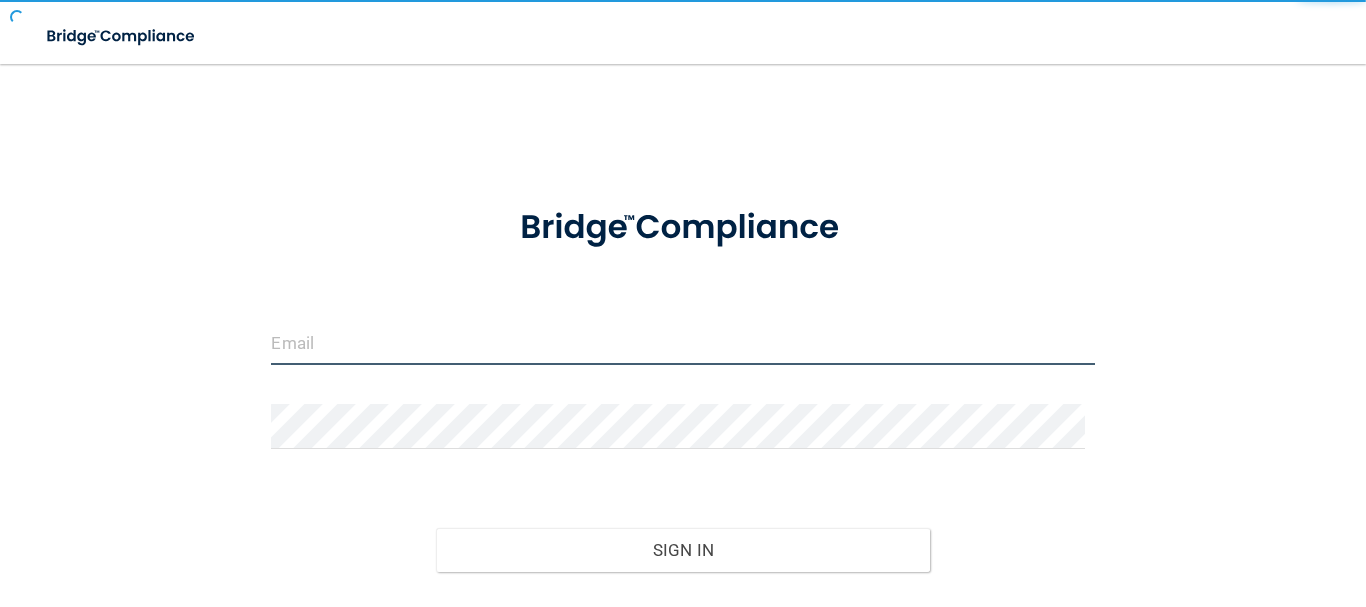 type on "[EMAIL_ADDRESS][DOMAIN_NAME]" 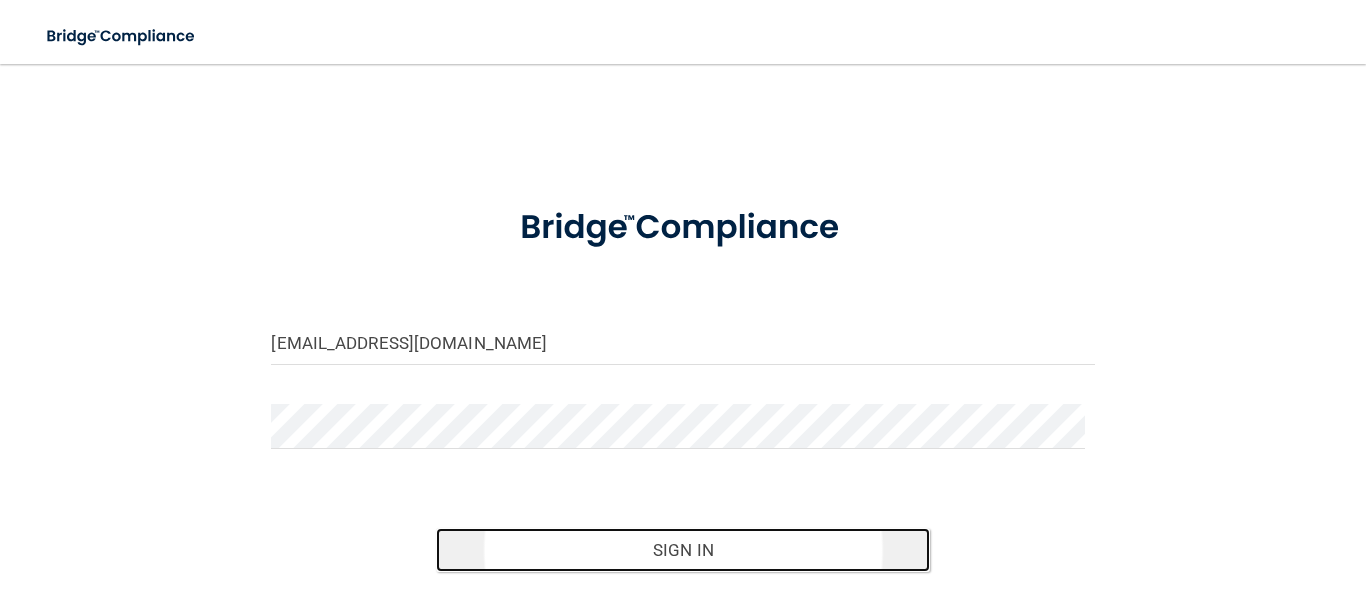 click on "Sign In" at bounding box center (683, 550) 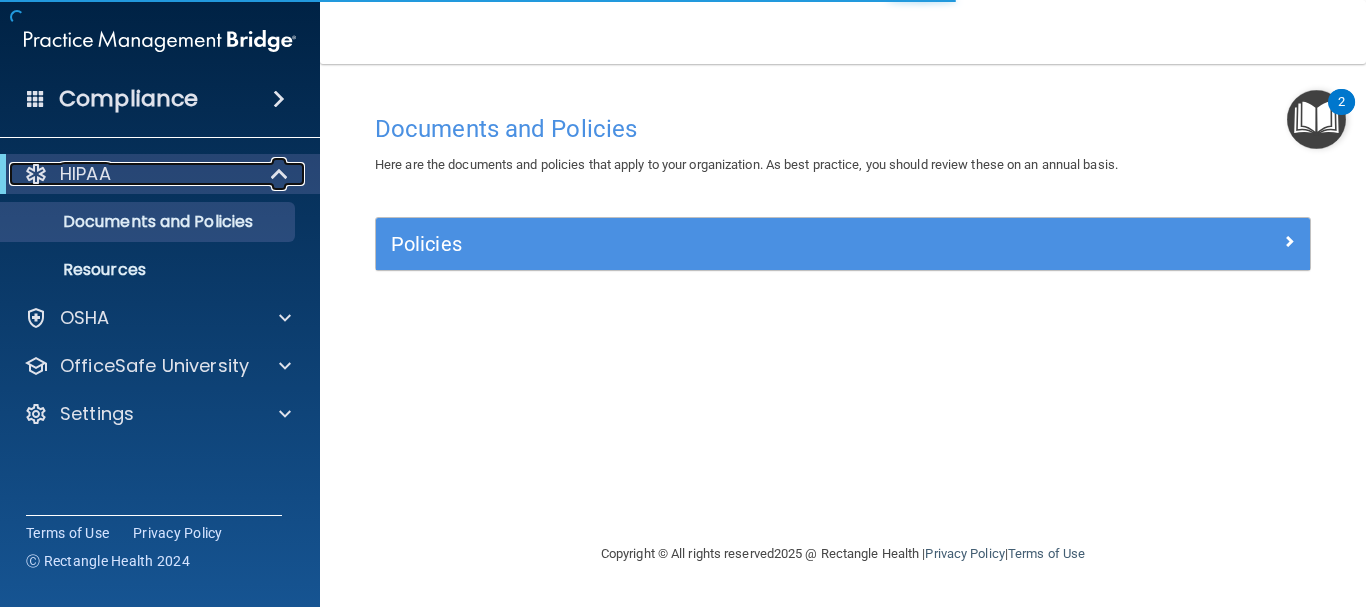 click on "HIPAA" at bounding box center (85, 174) 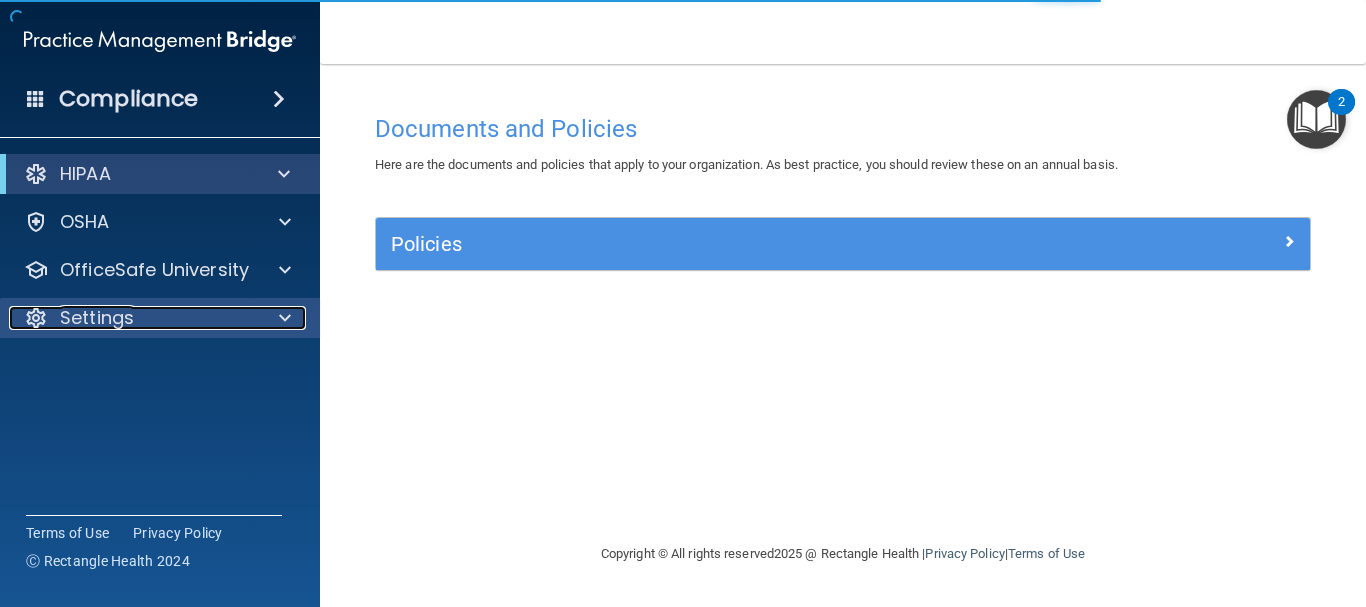 click on "Settings" at bounding box center [97, 318] 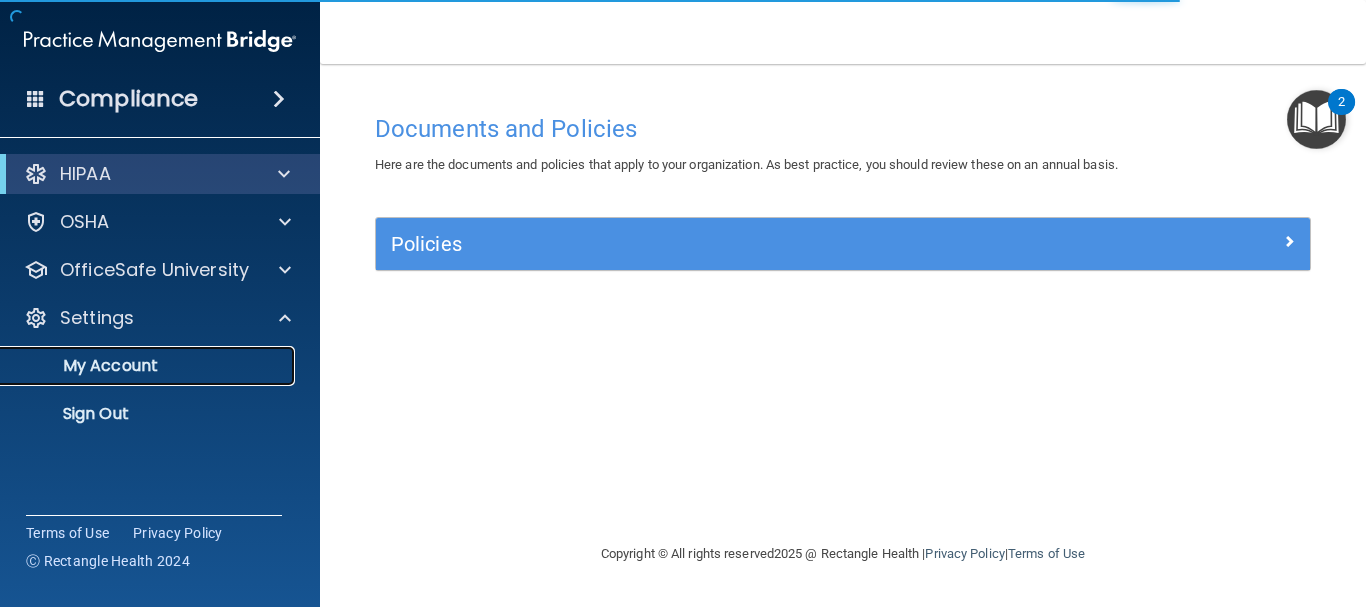 click on "My Account" at bounding box center [149, 366] 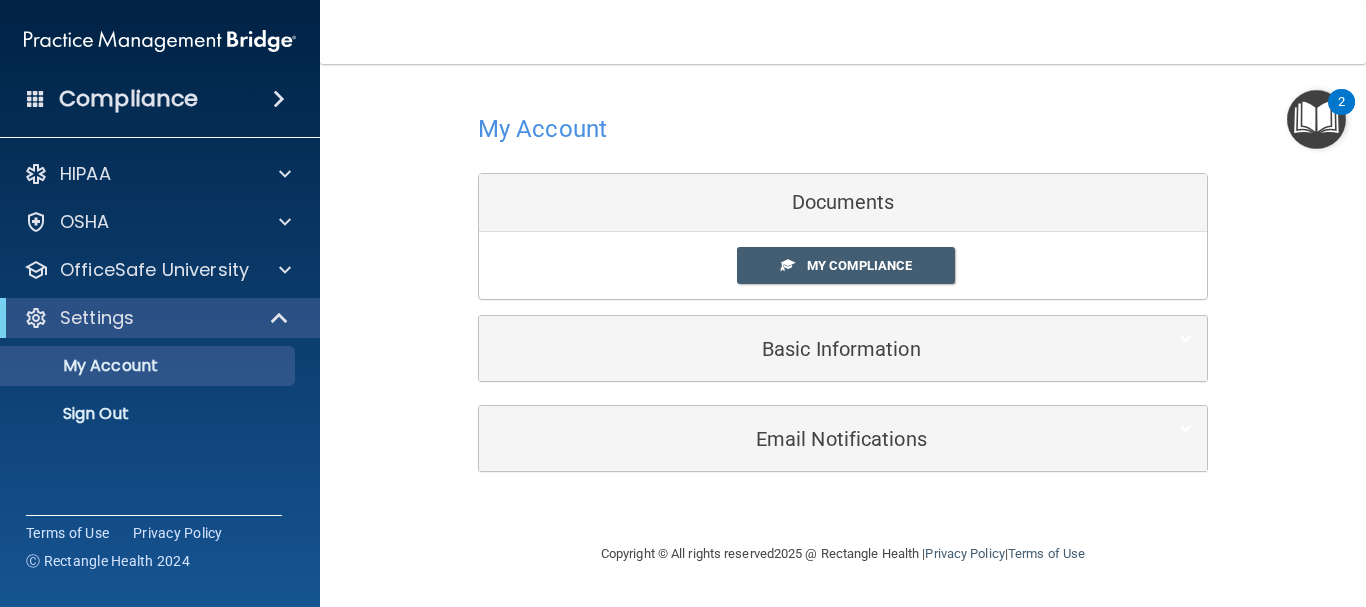 click on "Basic Information" at bounding box center (843, 348) 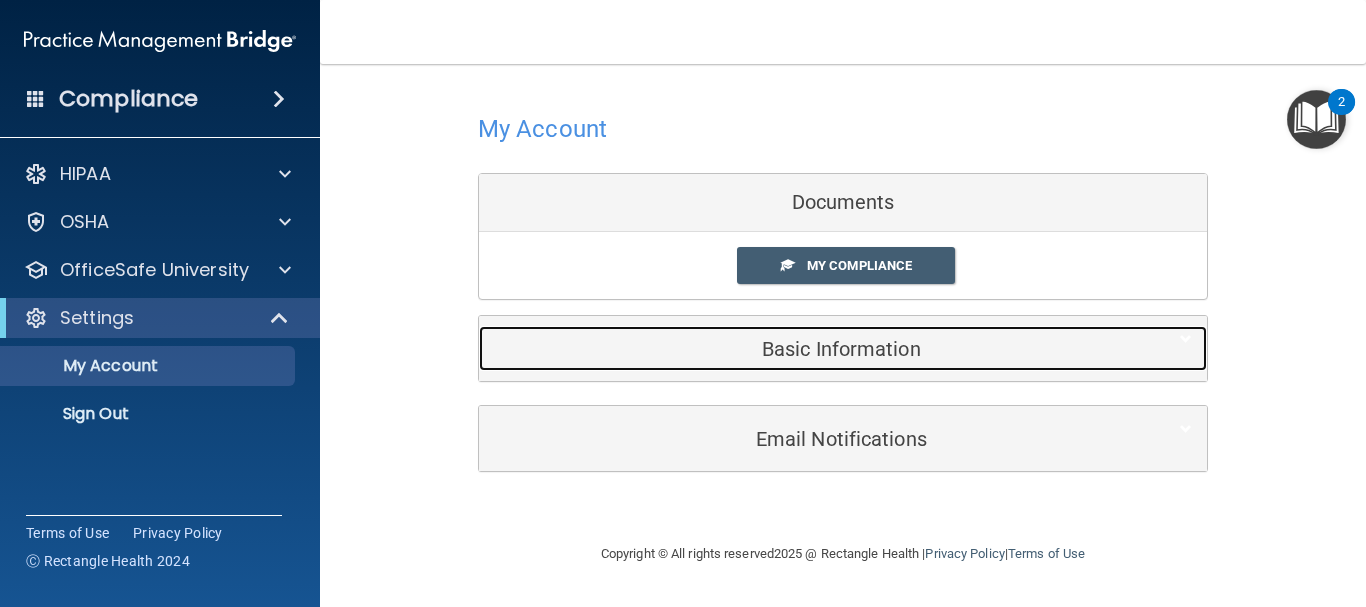 click on "Basic Information" at bounding box center [812, 348] 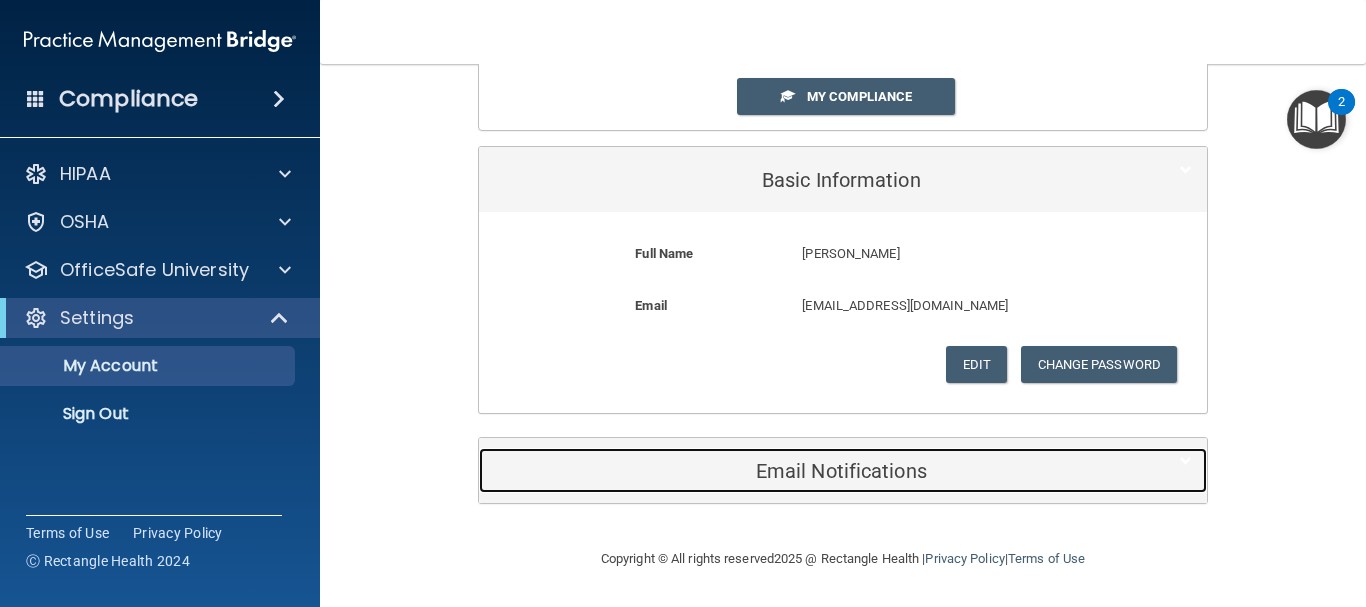 click on "Email Notifications" at bounding box center (812, 471) 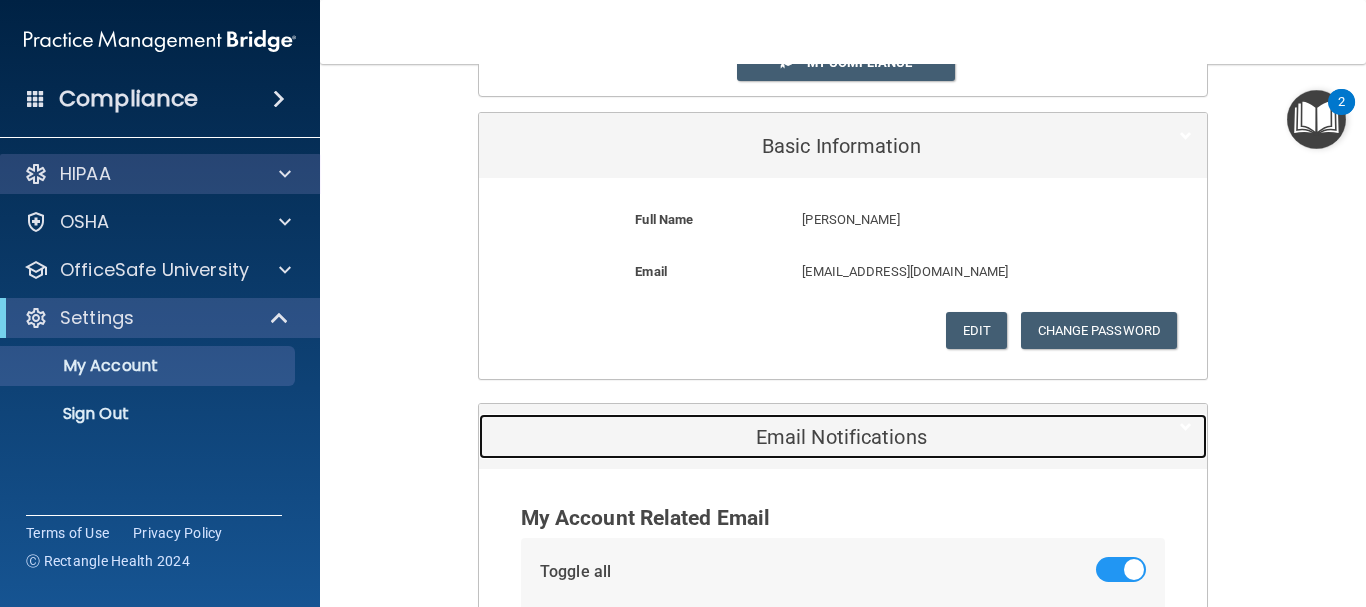 scroll, scrollTop: 0, scrollLeft: 0, axis: both 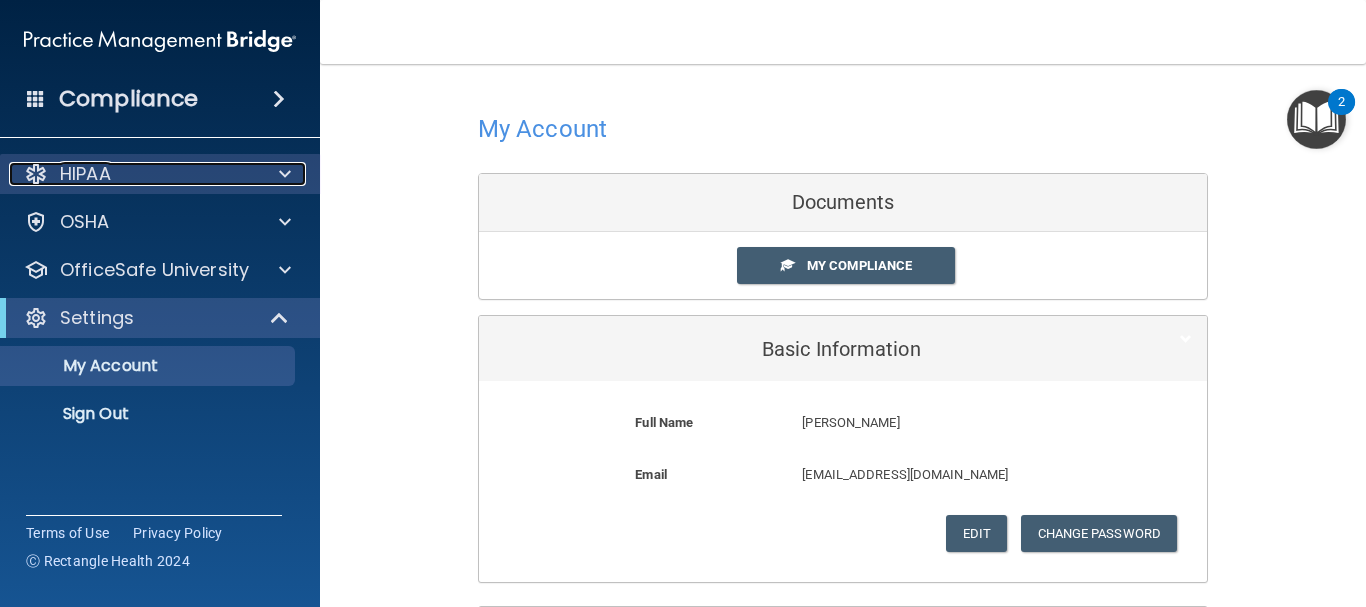 click on "HIPAA" at bounding box center [133, 174] 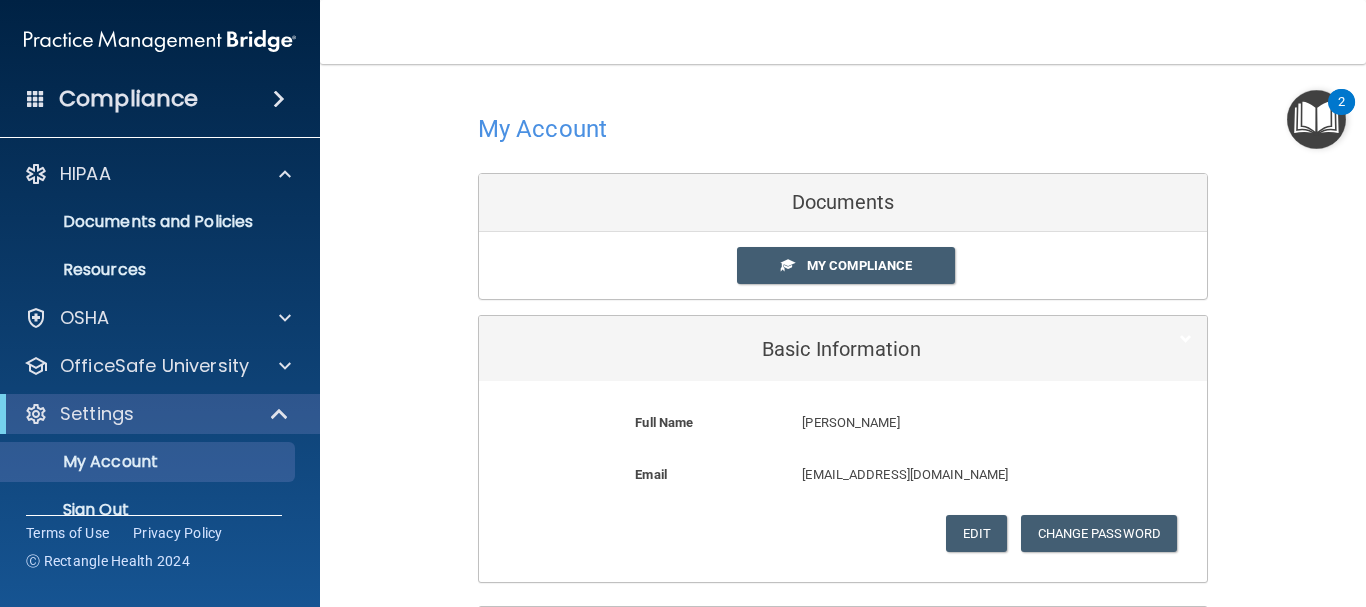 click on "Compliance" at bounding box center [128, 99] 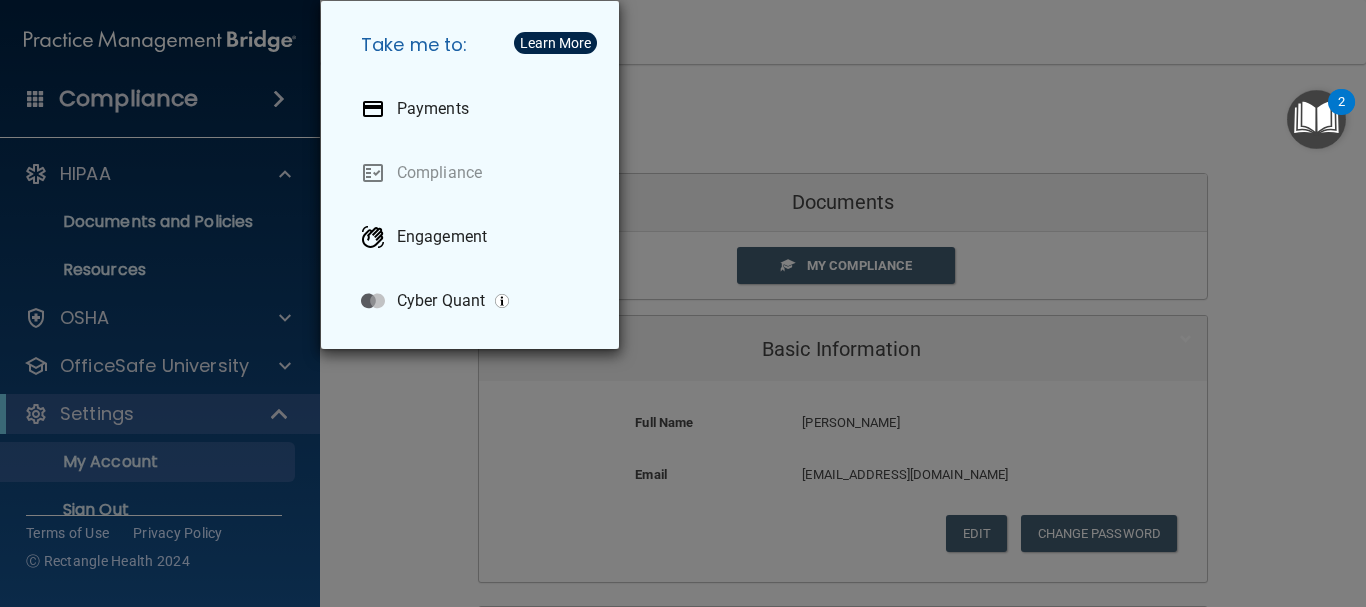 click on "Take me to:             Payments                   Compliance                     Engagement                     Cyber Quant" at bounding box center (683, 303) 